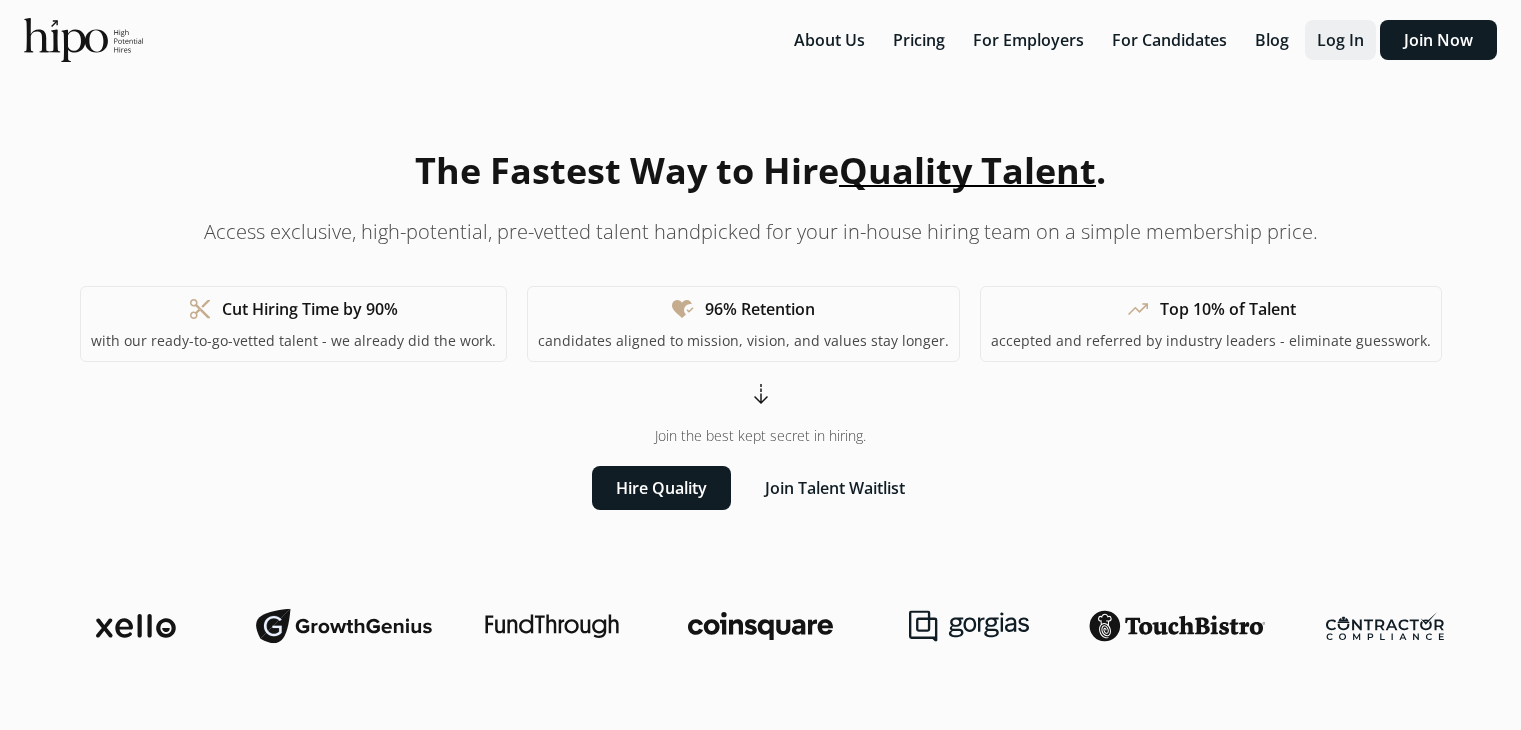 scroll, scrollTop: 0, scrollLeft: 0, axis: both 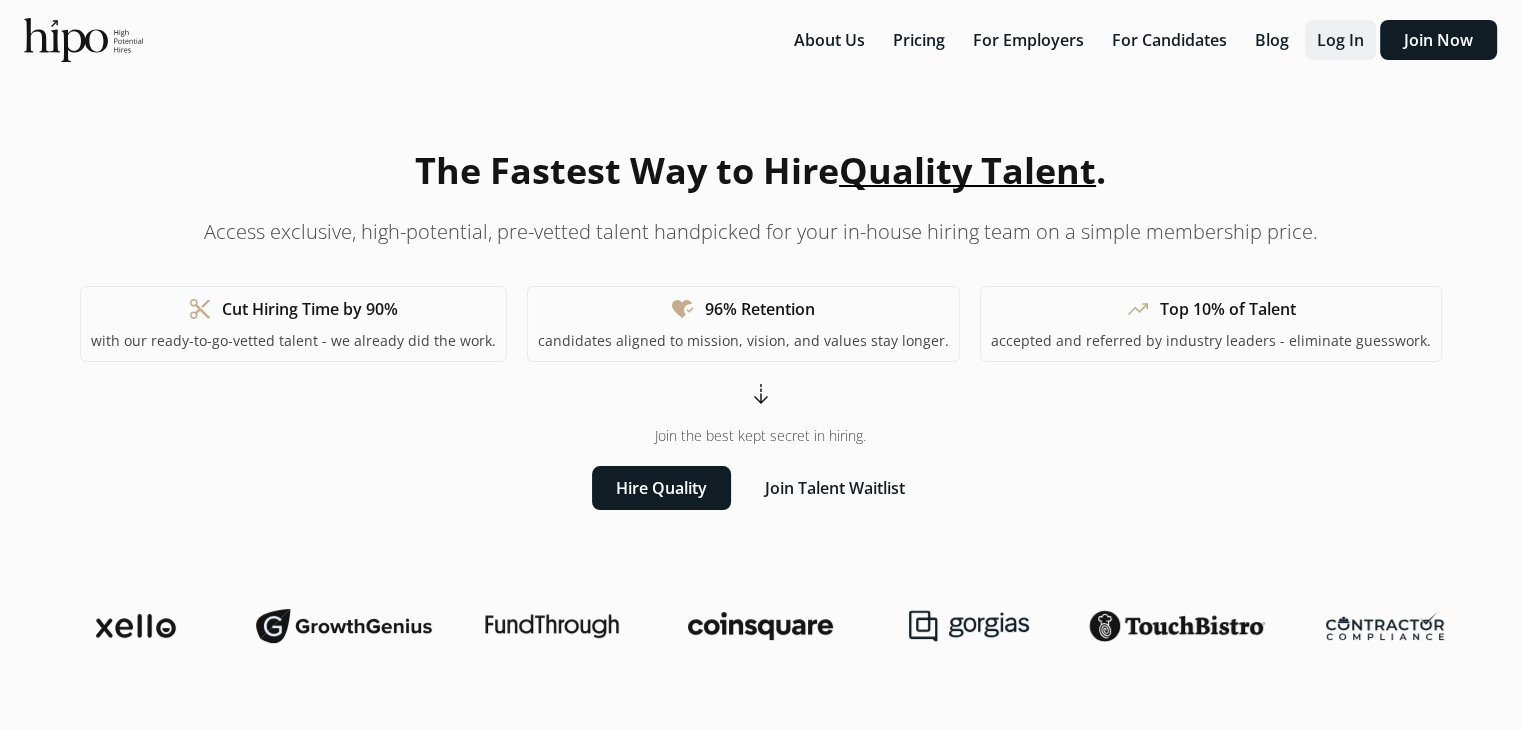 click on "Log In" at bounding box center [1340, 40] 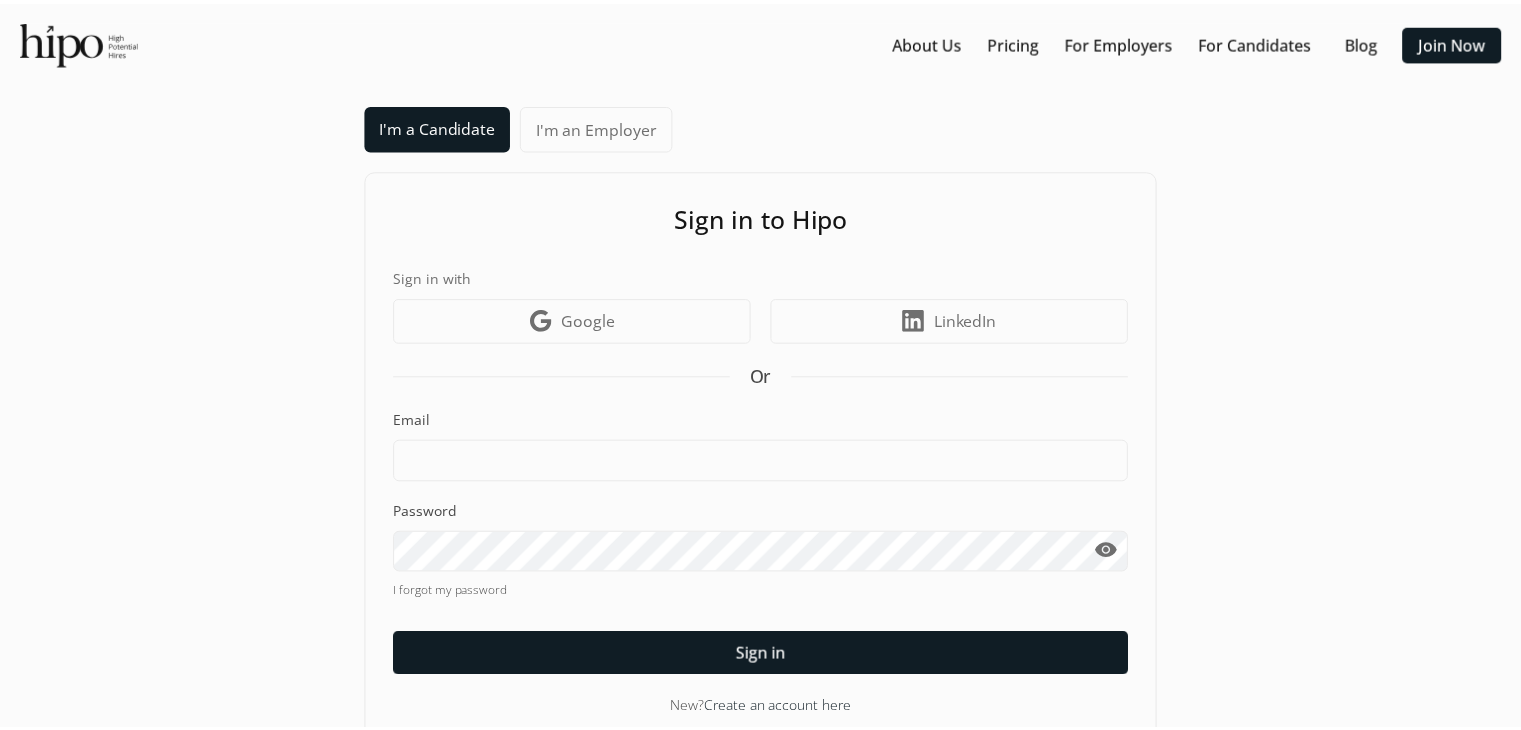 scroll, scrollTop: 0, scrollLeft: 0, axis: both 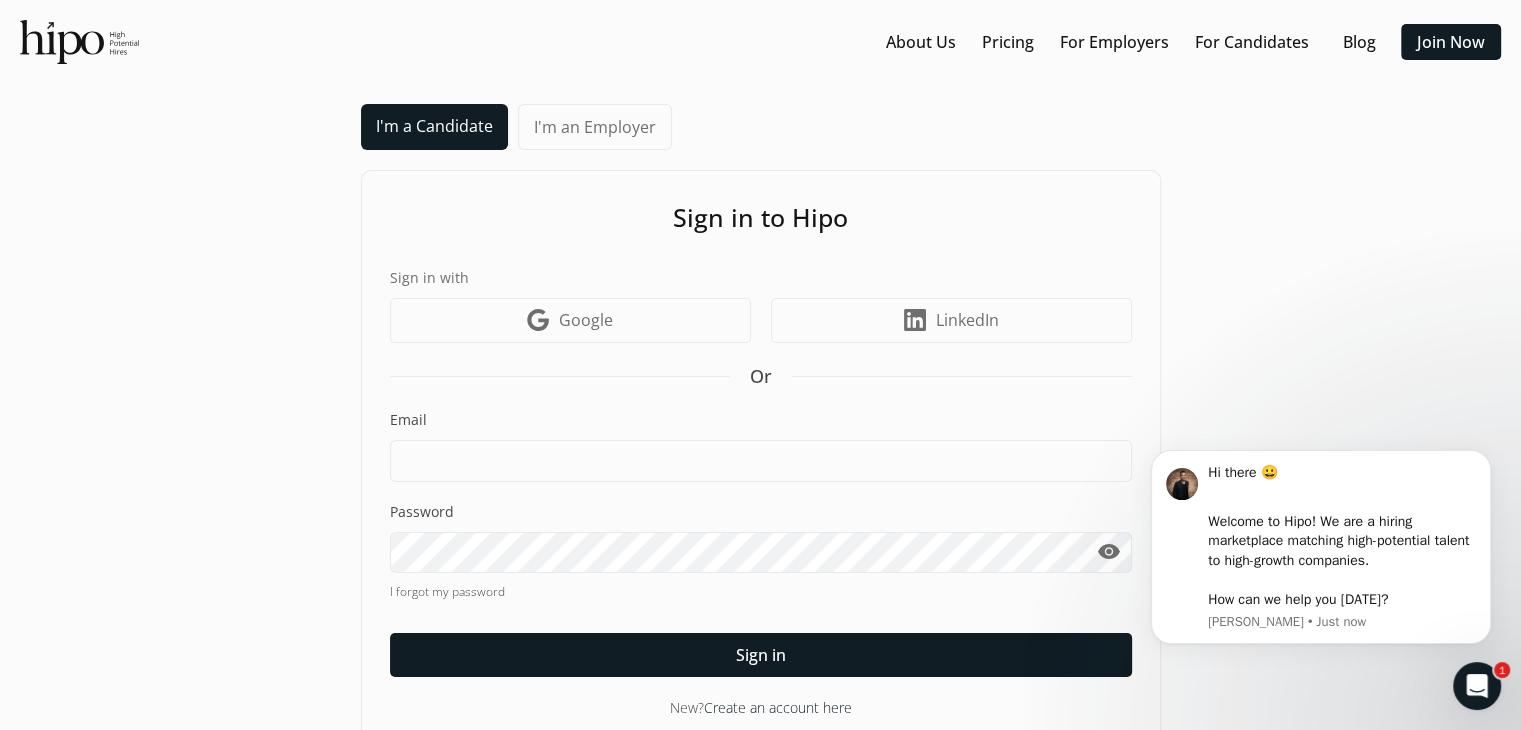 click on "Email" at bounding box center (761, 420) 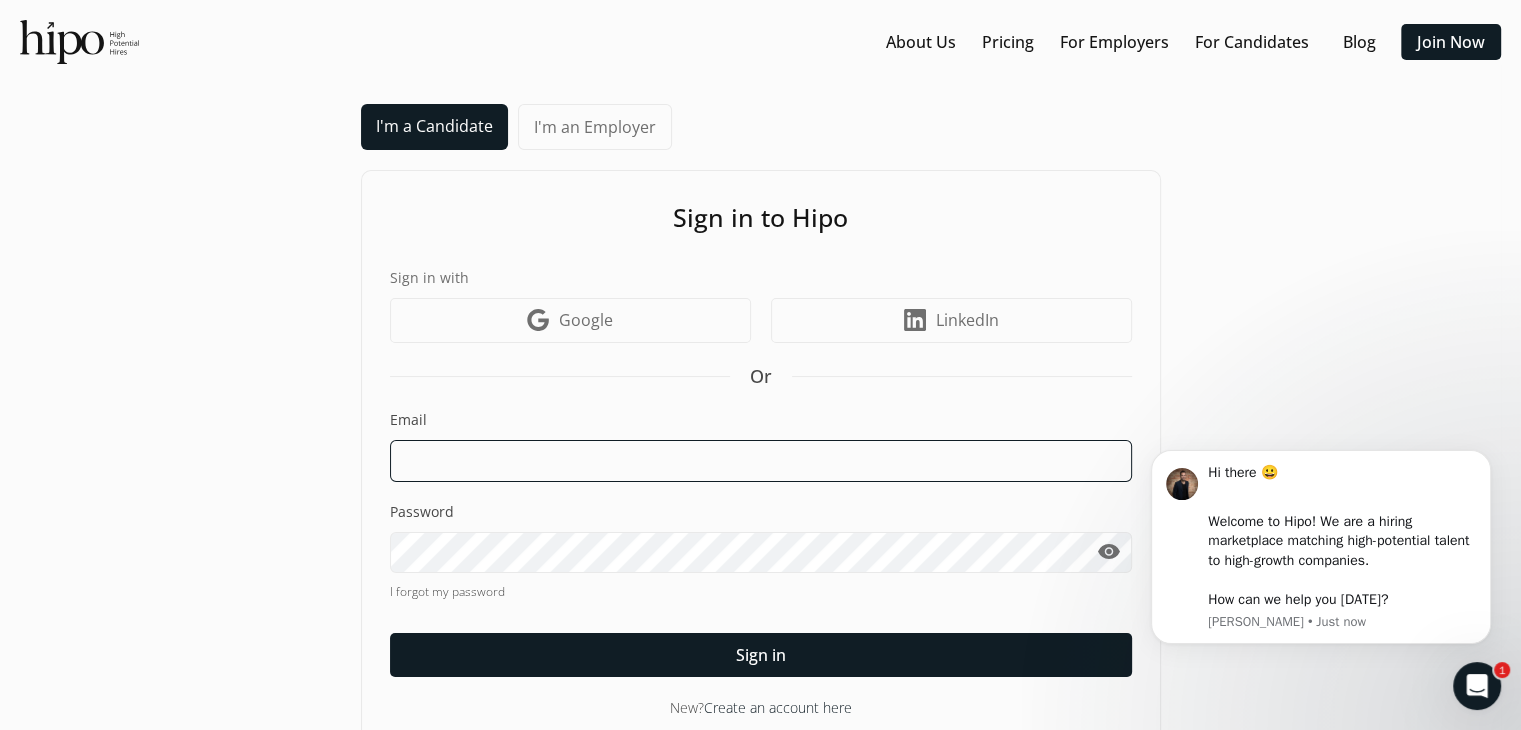 click at bounding box center [761, 461] 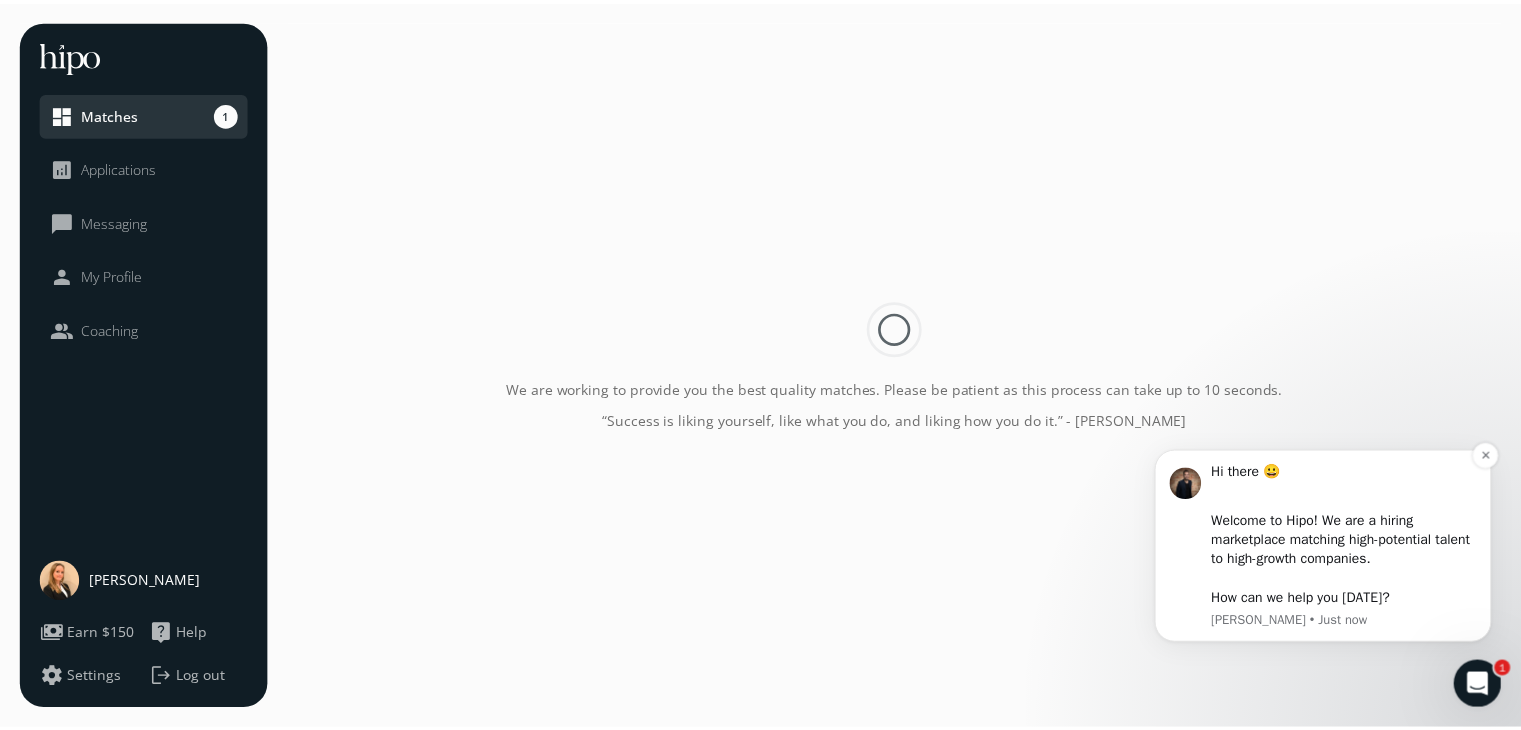 click on "Hi there 😀 ​ Welcome to Hipo! We are a hiring marketplace matching high-potential talent to high-growth companies.  ​ How can we help you today? Adam • Just now" at bounding box center [1324, 546] 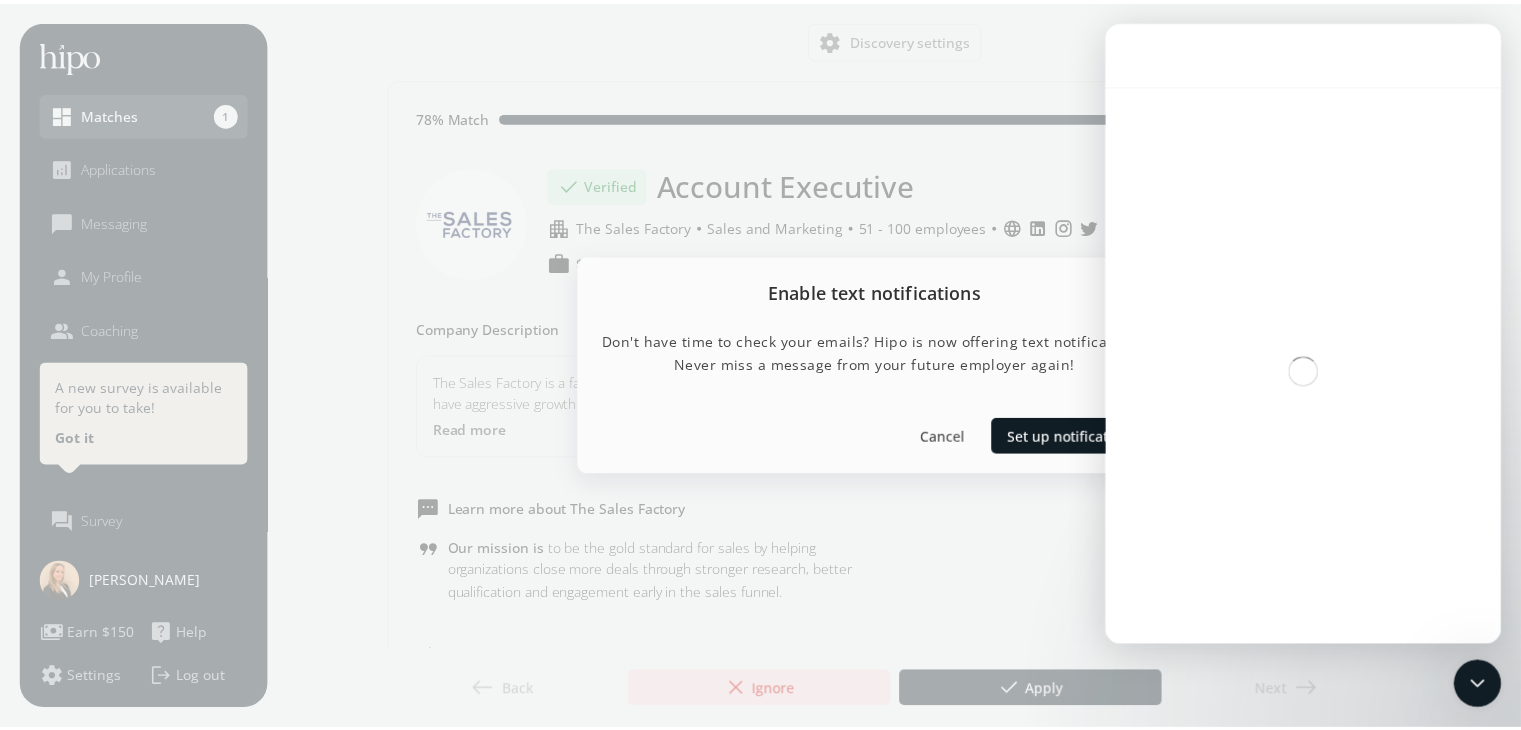 scroll, scrollTop: 0, scrollLeft: 0, axis: both 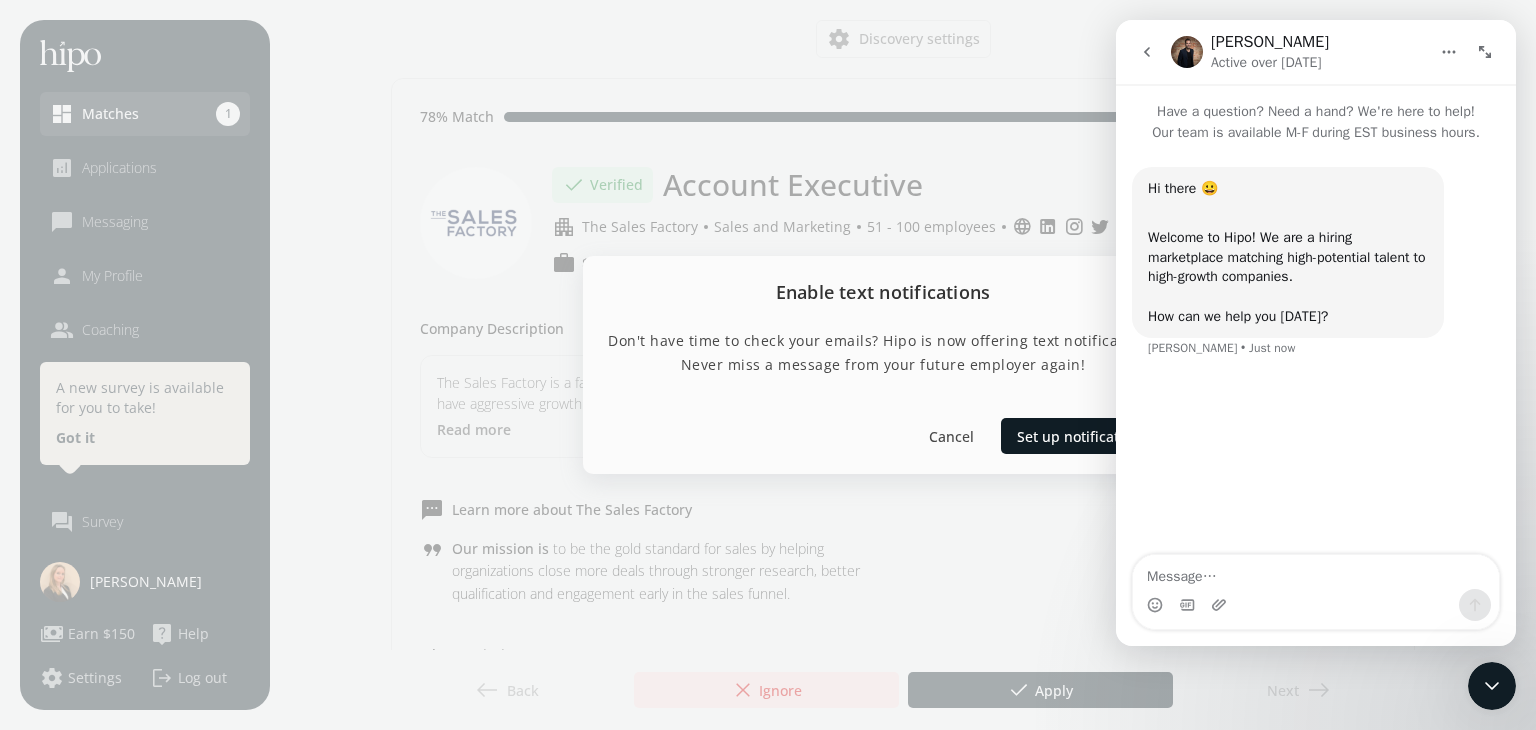 click 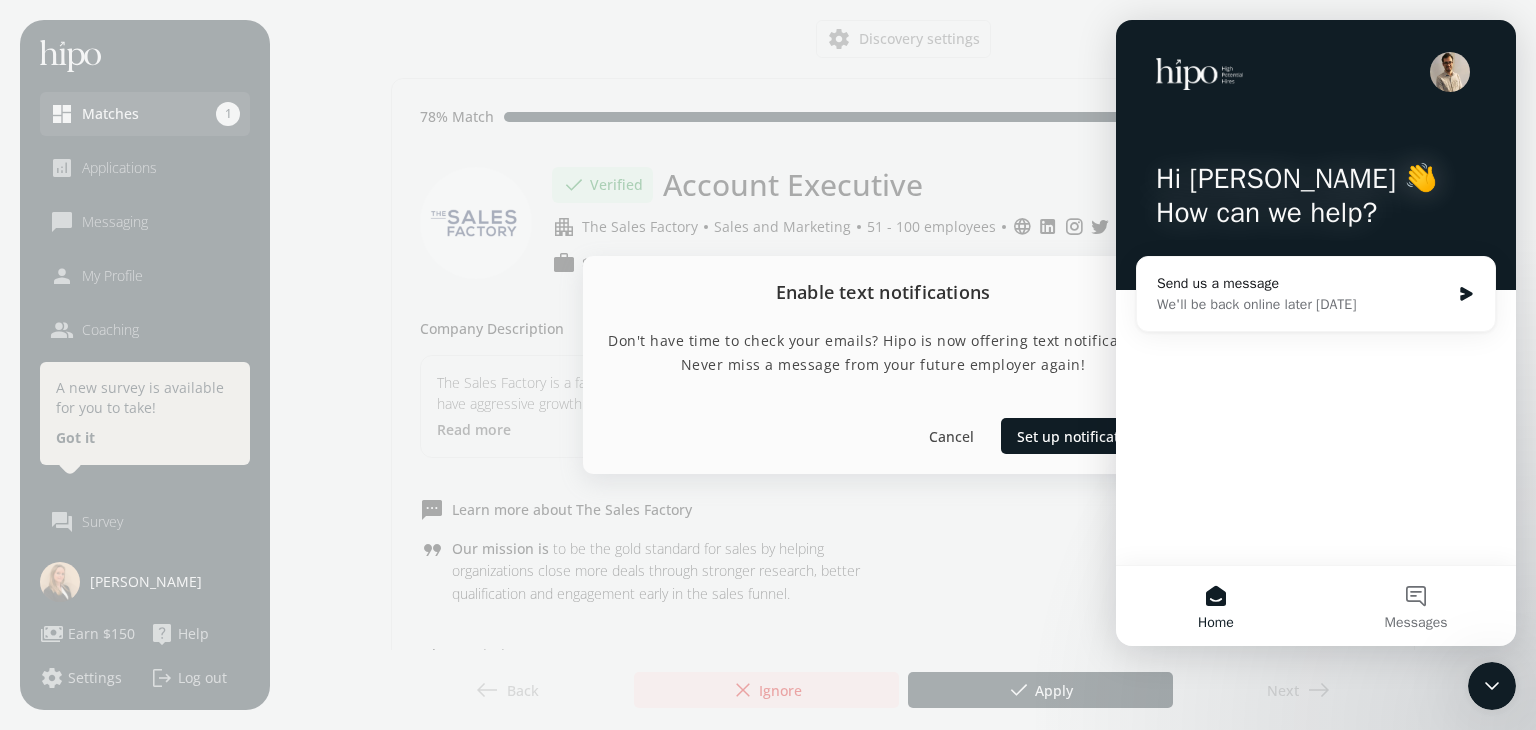 click at bounding box center (768, 365) 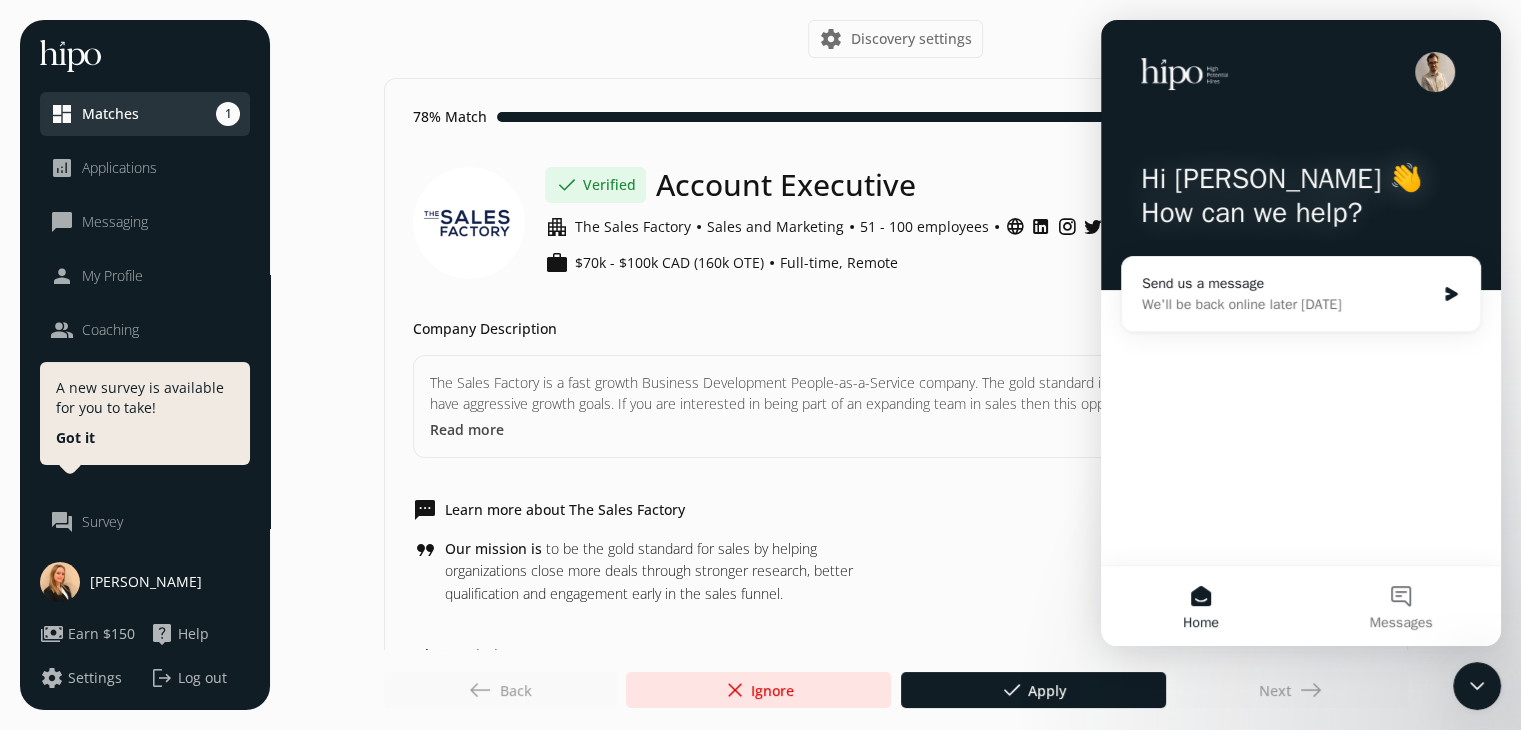 click on "format_quote Our mission is   to be the gold standard for sales by helping organizations close more deals through stronger research, better qualification and engagement early in the sales funnel." 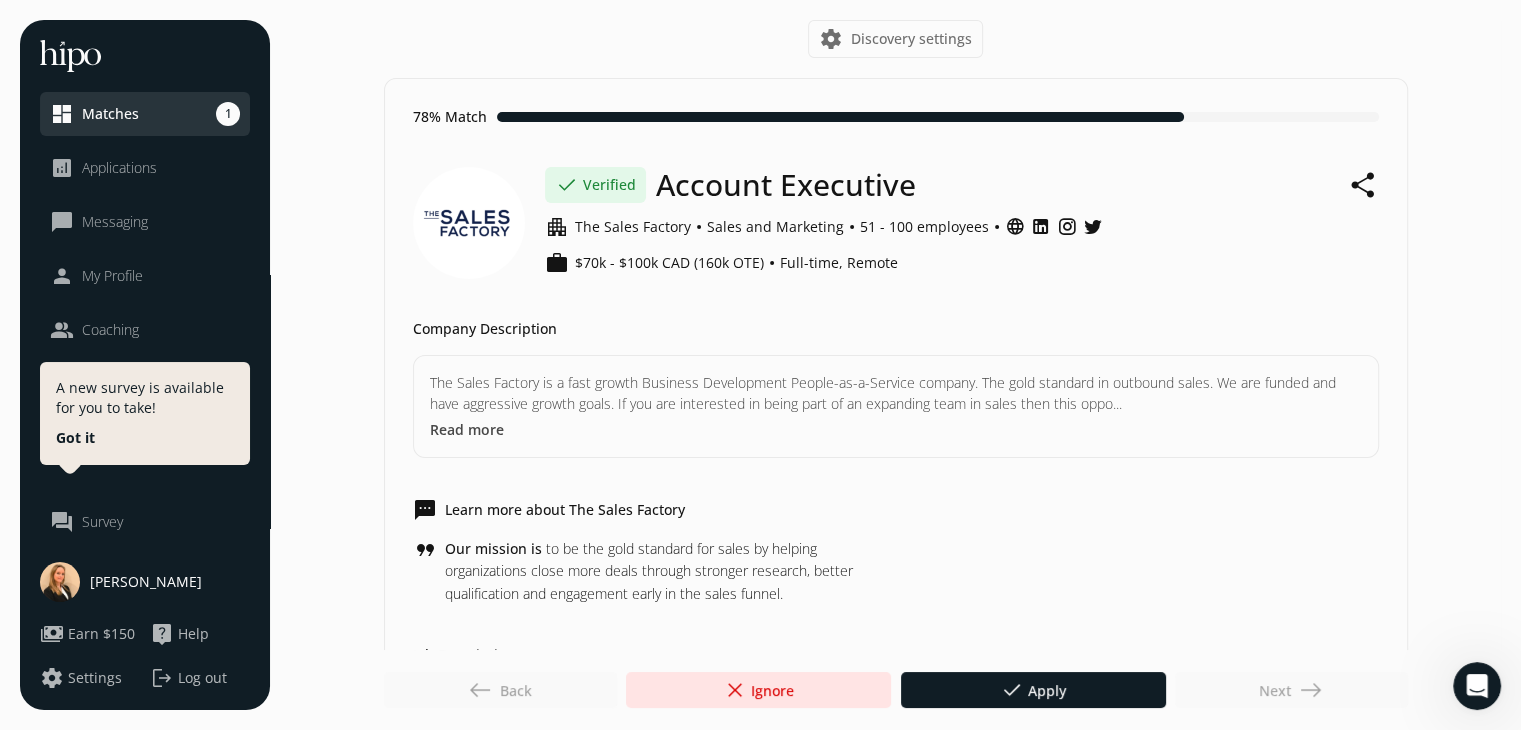 scroll, scrollTop: 0, scrollLeft: 0, axis: both 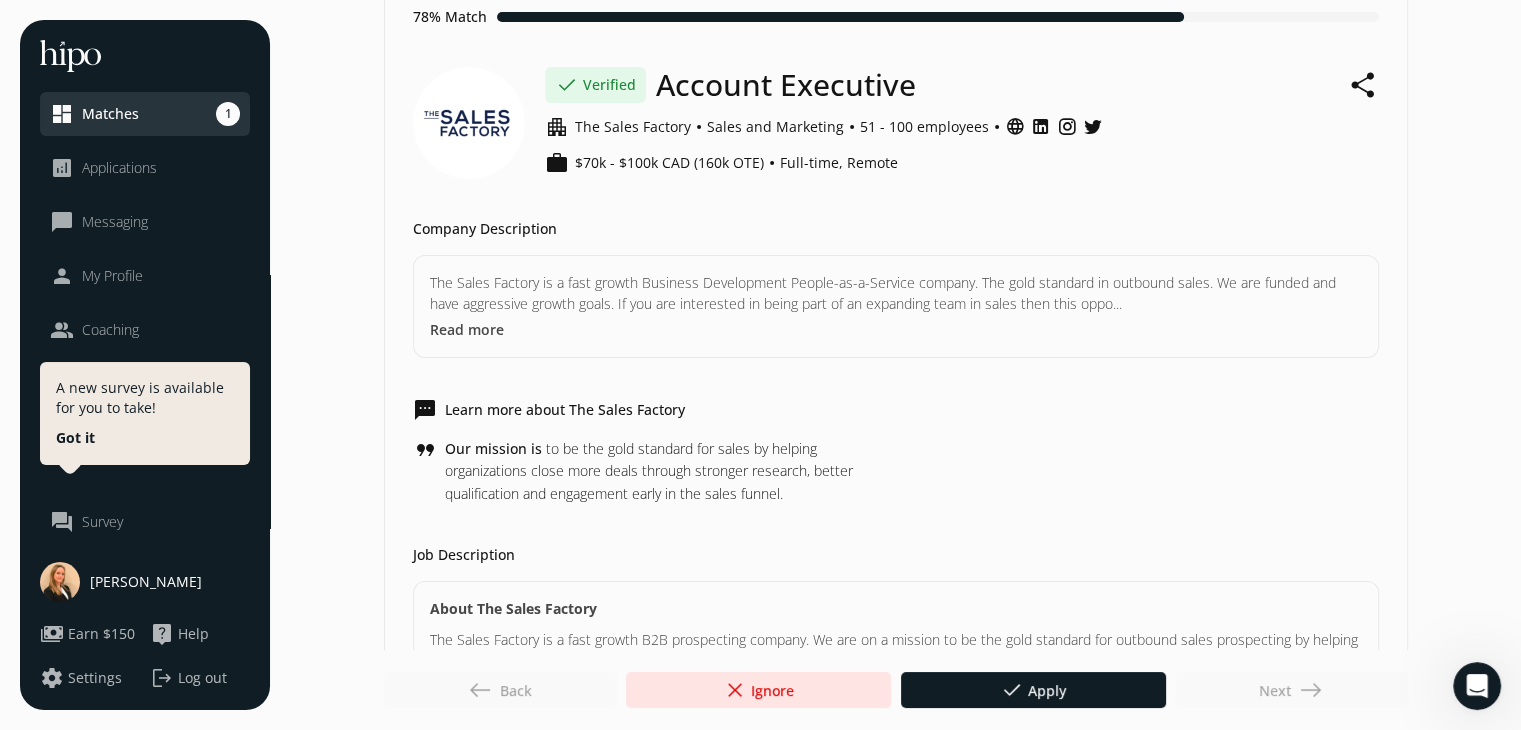 click on "Read more" at bounding box center (467, 329) 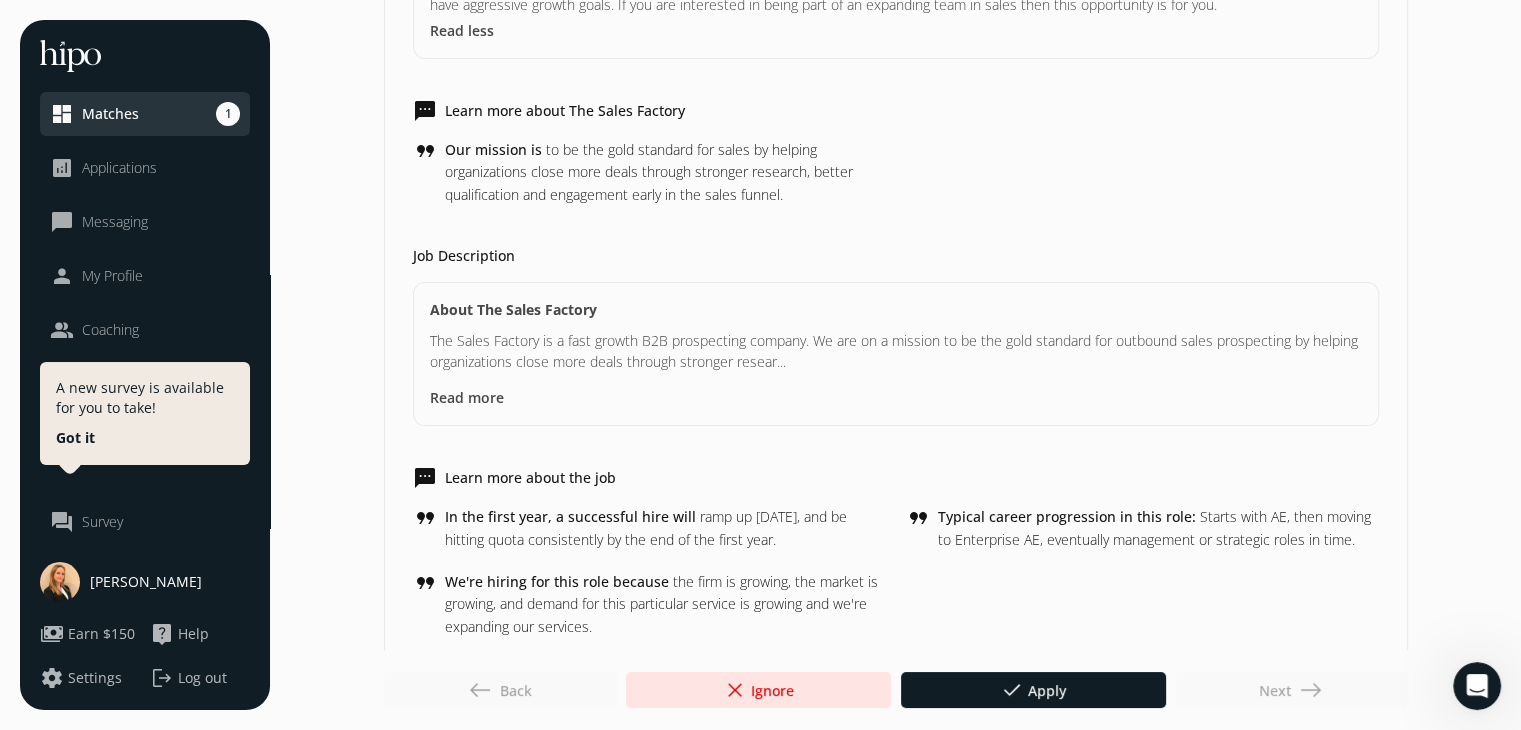 scroll, scrollTop: 400, scrollLeft: 0, axis: vertical 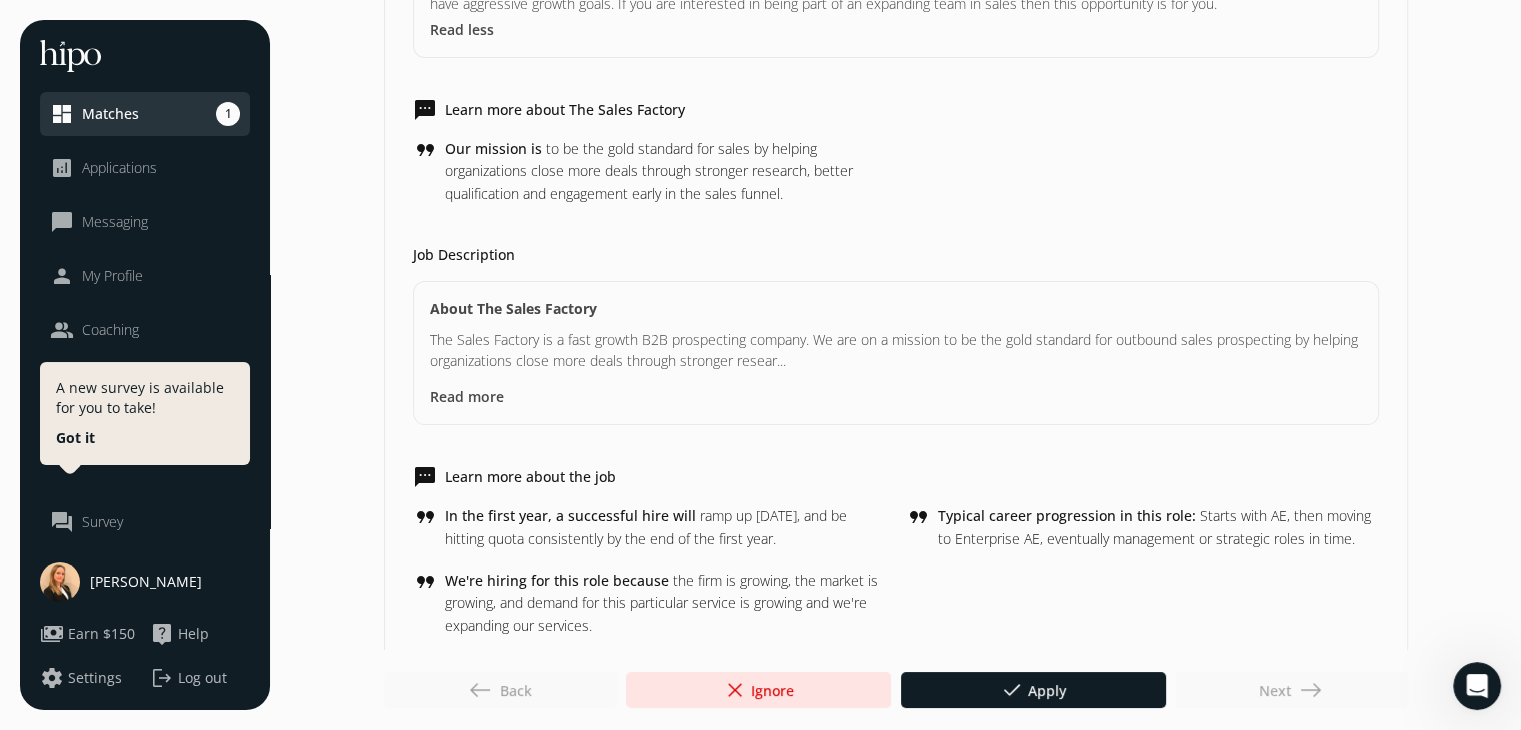 click on "Read more" at bounding box center [467, 396] 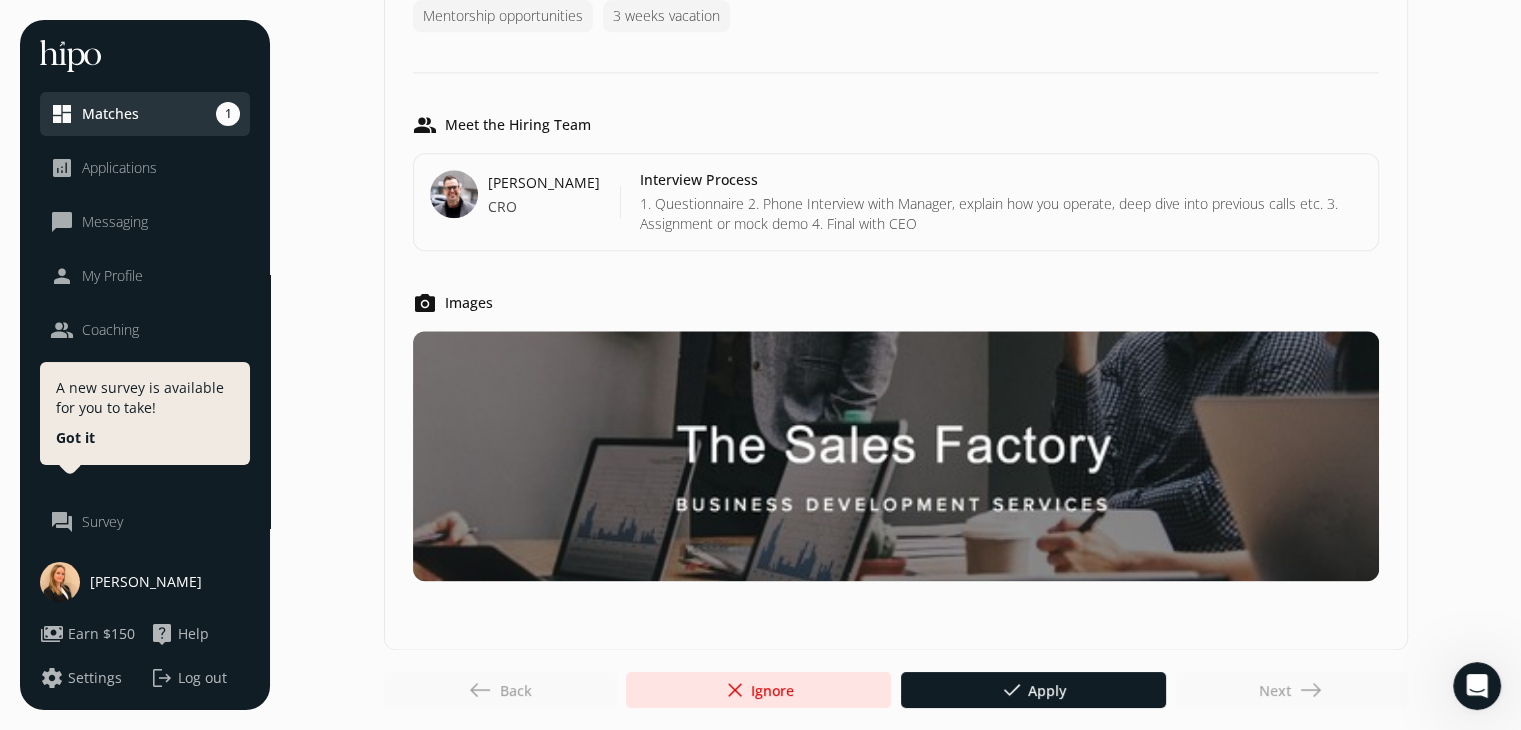 scroll, scrollTop: 2341, scrollLeft: 0, axis: vertical 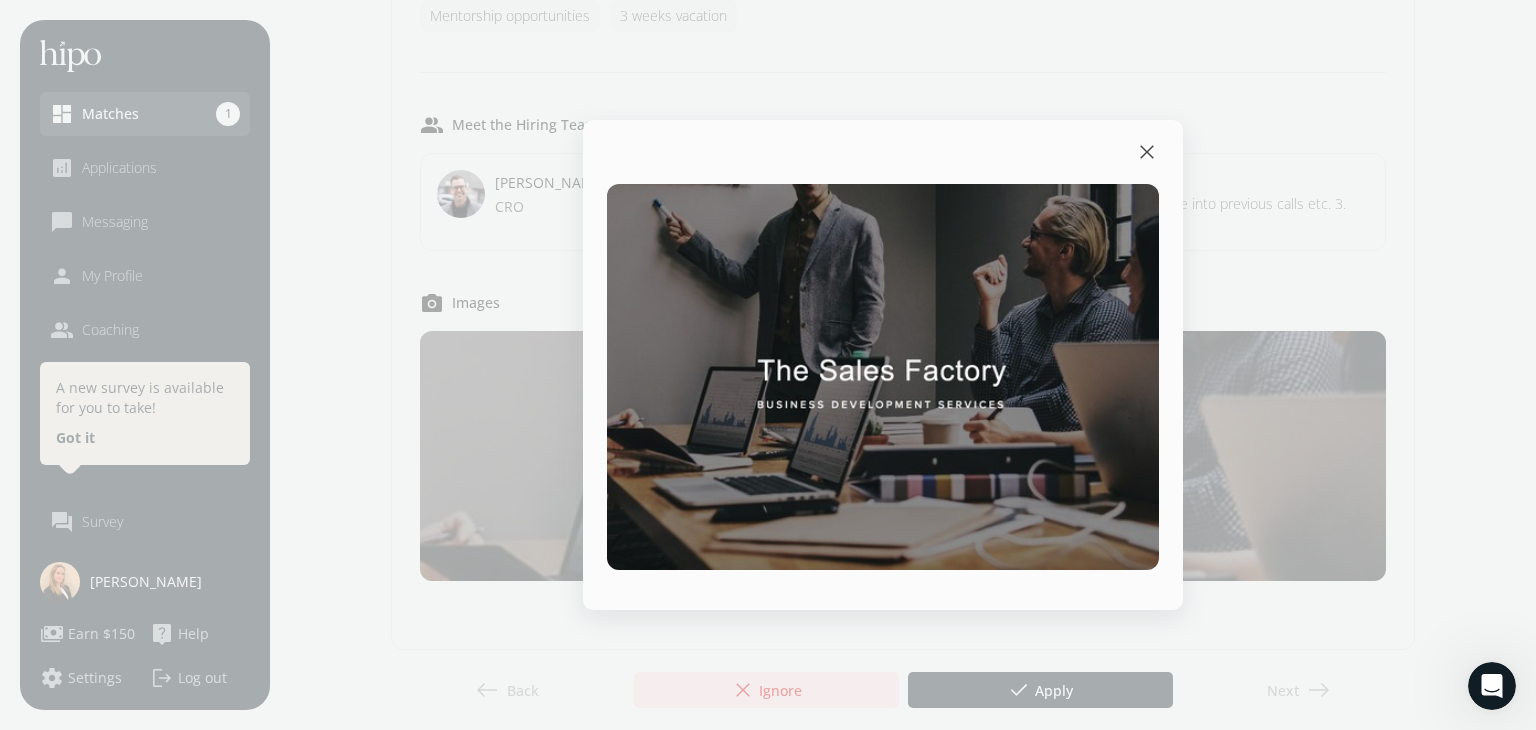 click on "close" at bounding box center (1147, 152) 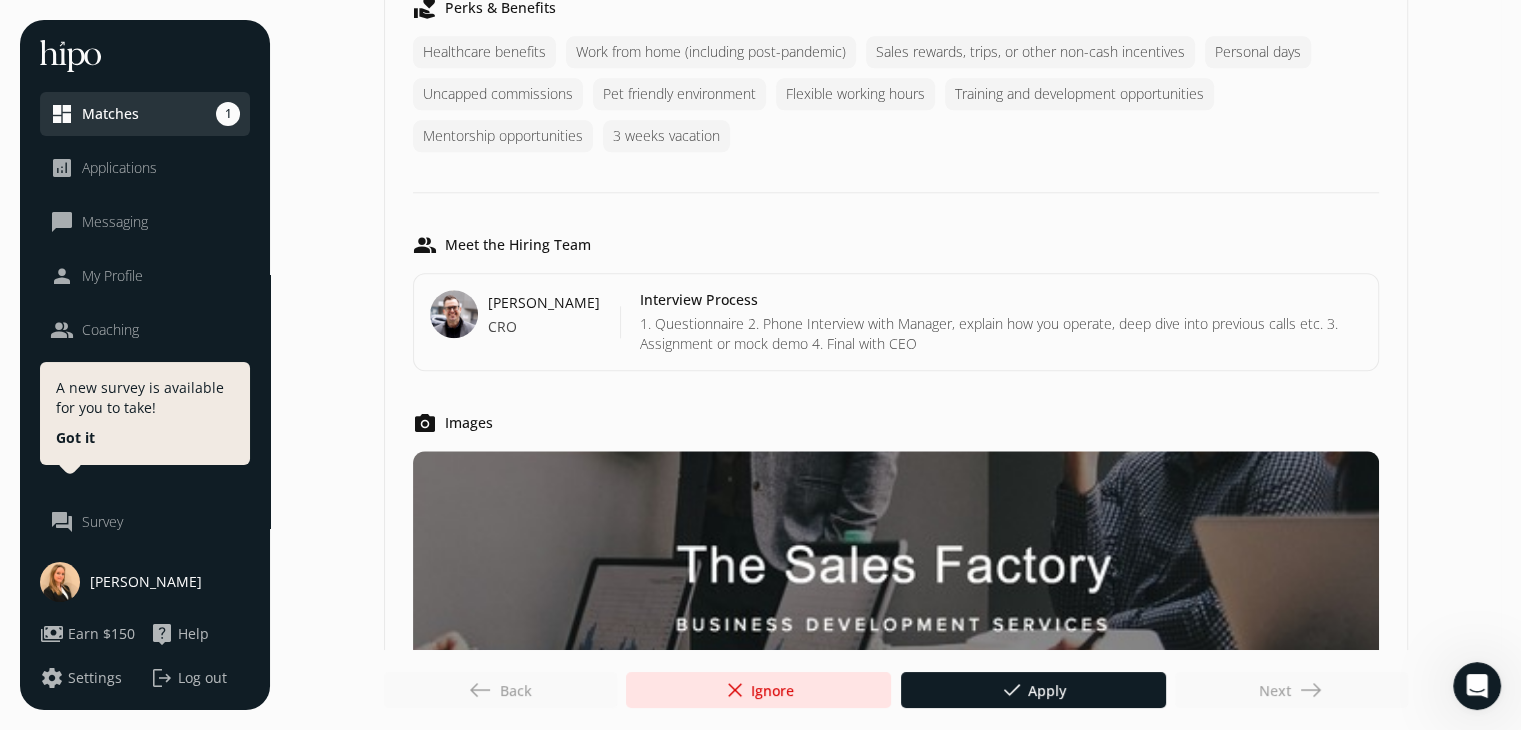 scroll, scrollTop: 2341, scrollLeft: 0, axis: vertical 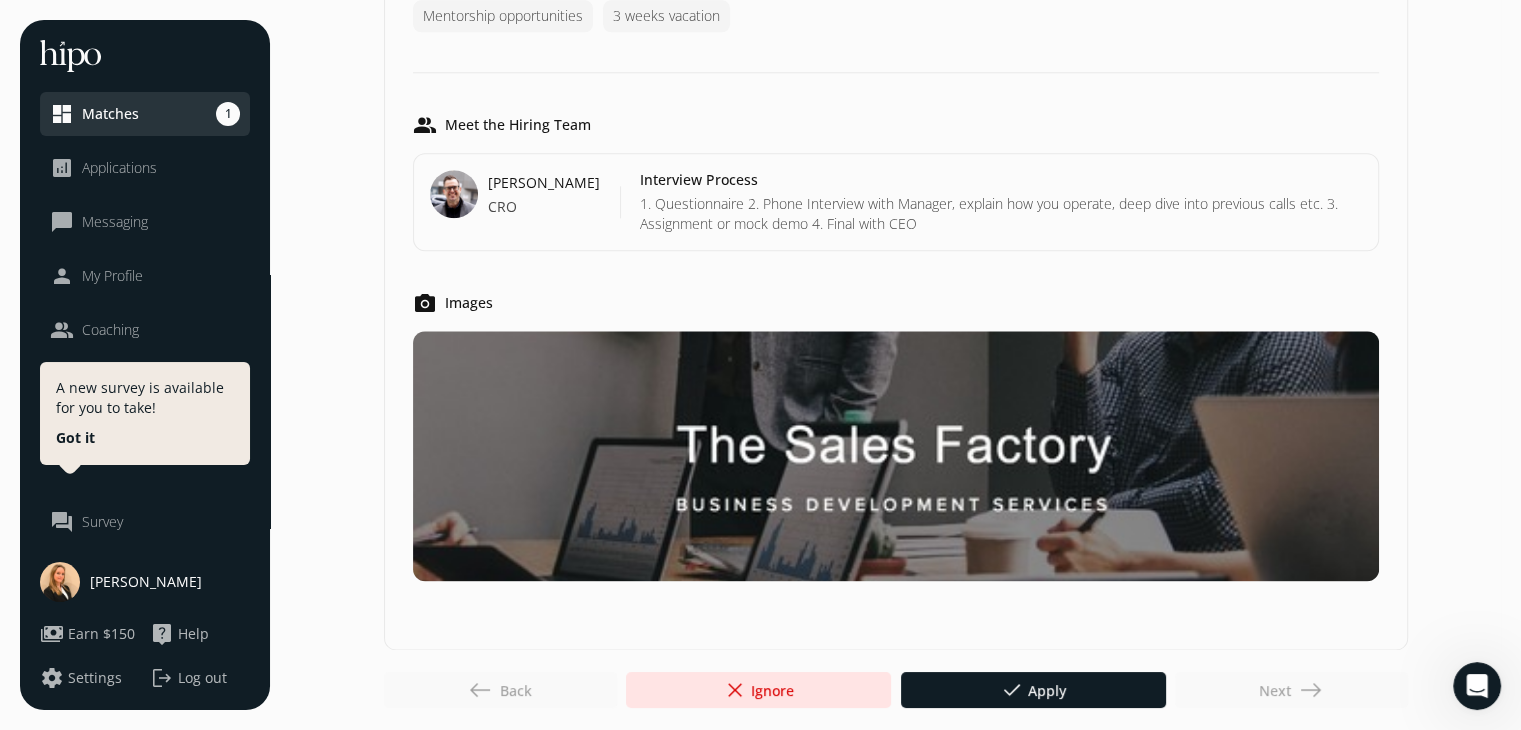 click on "Next  east" 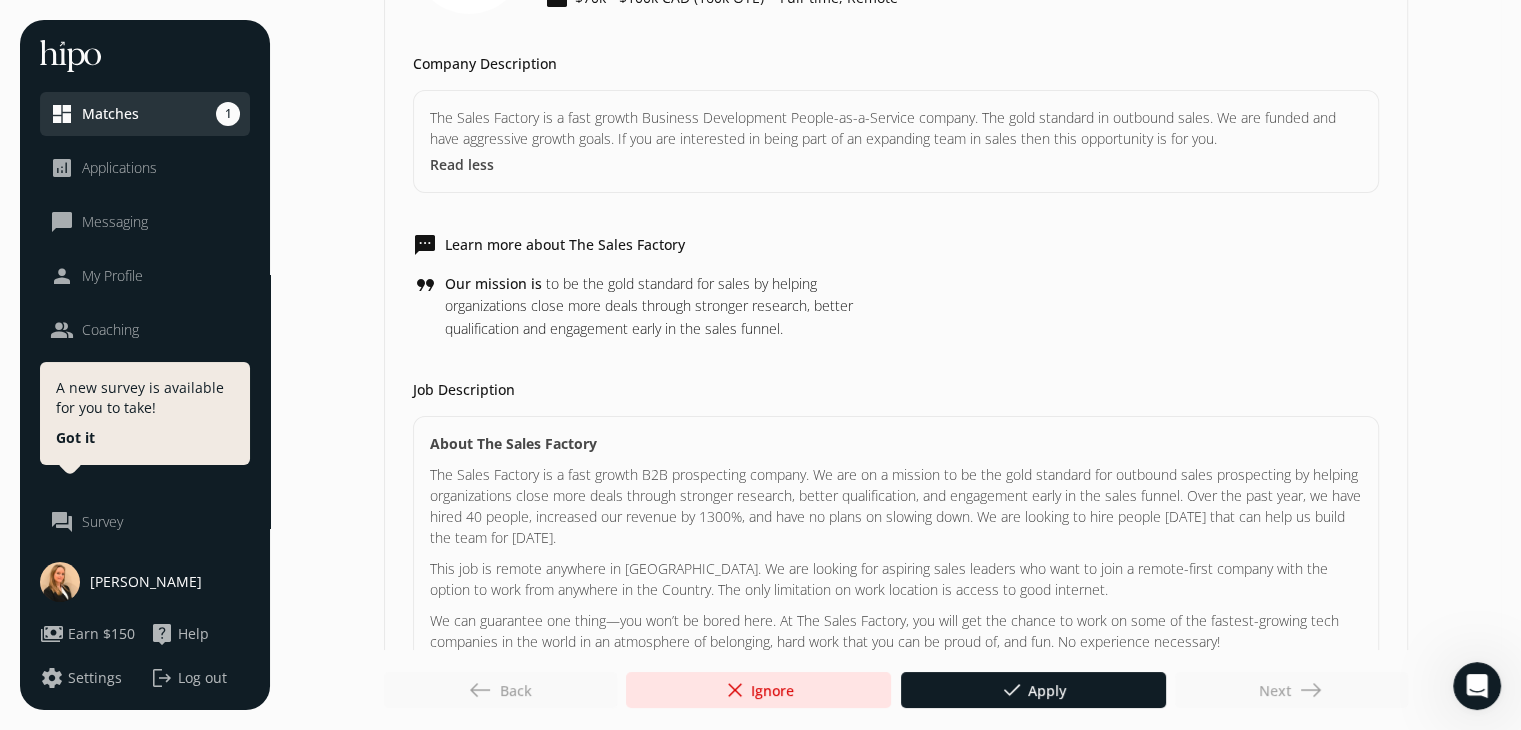 scroll, scrollTop: 0, scrollLeft: 0, axis: both 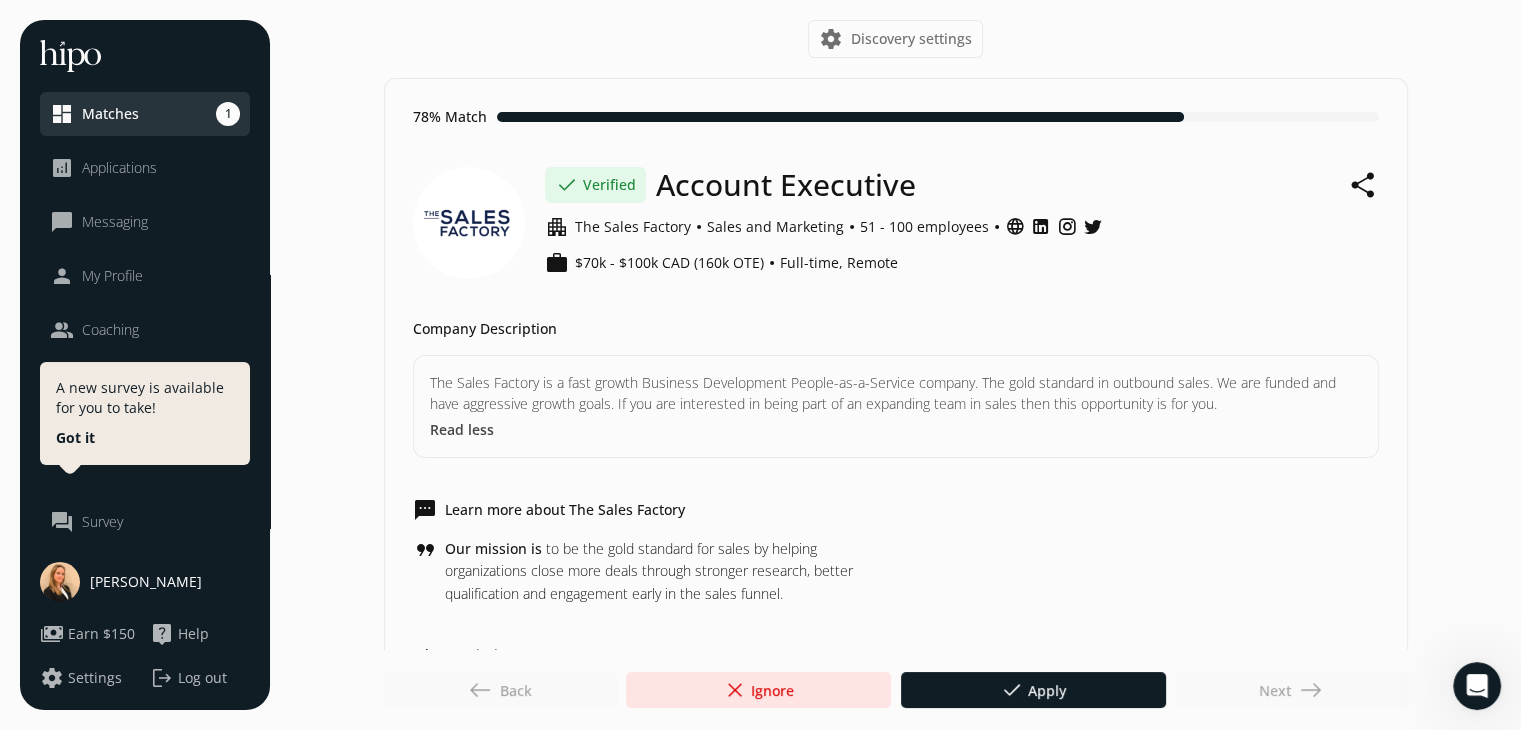 click on "Got it" at bounding box center (75, 438) 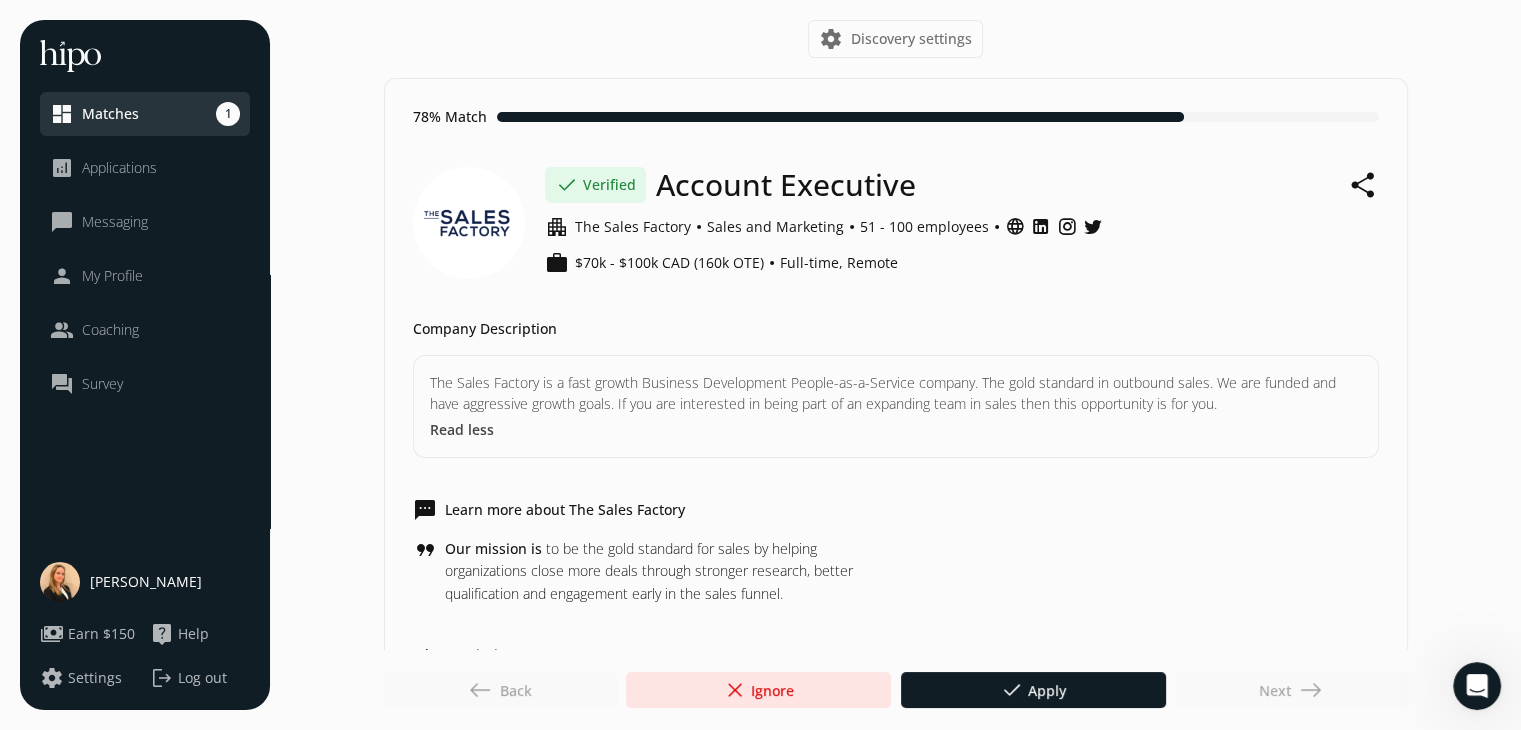 click on "question_answer" 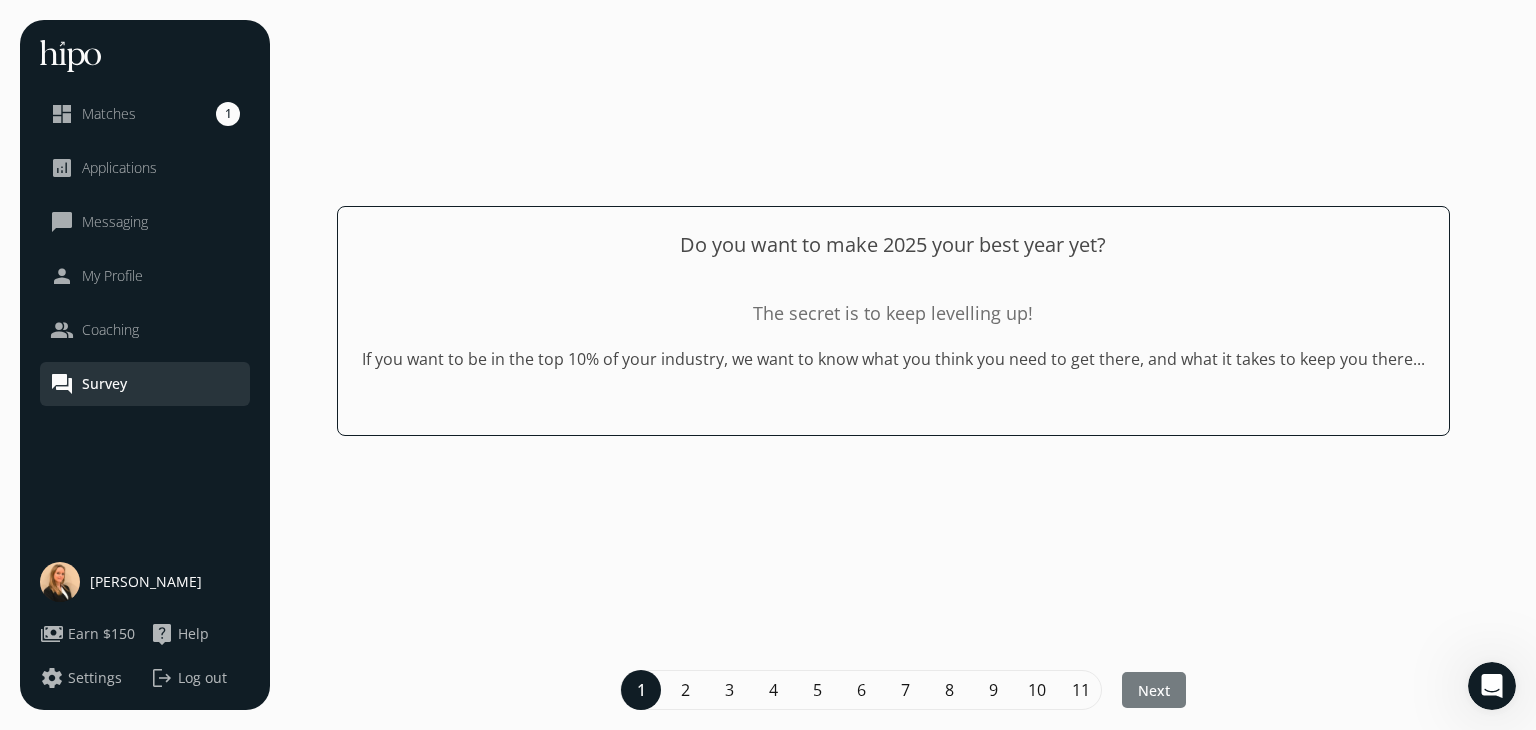 click at bounding box center [1154, 690] 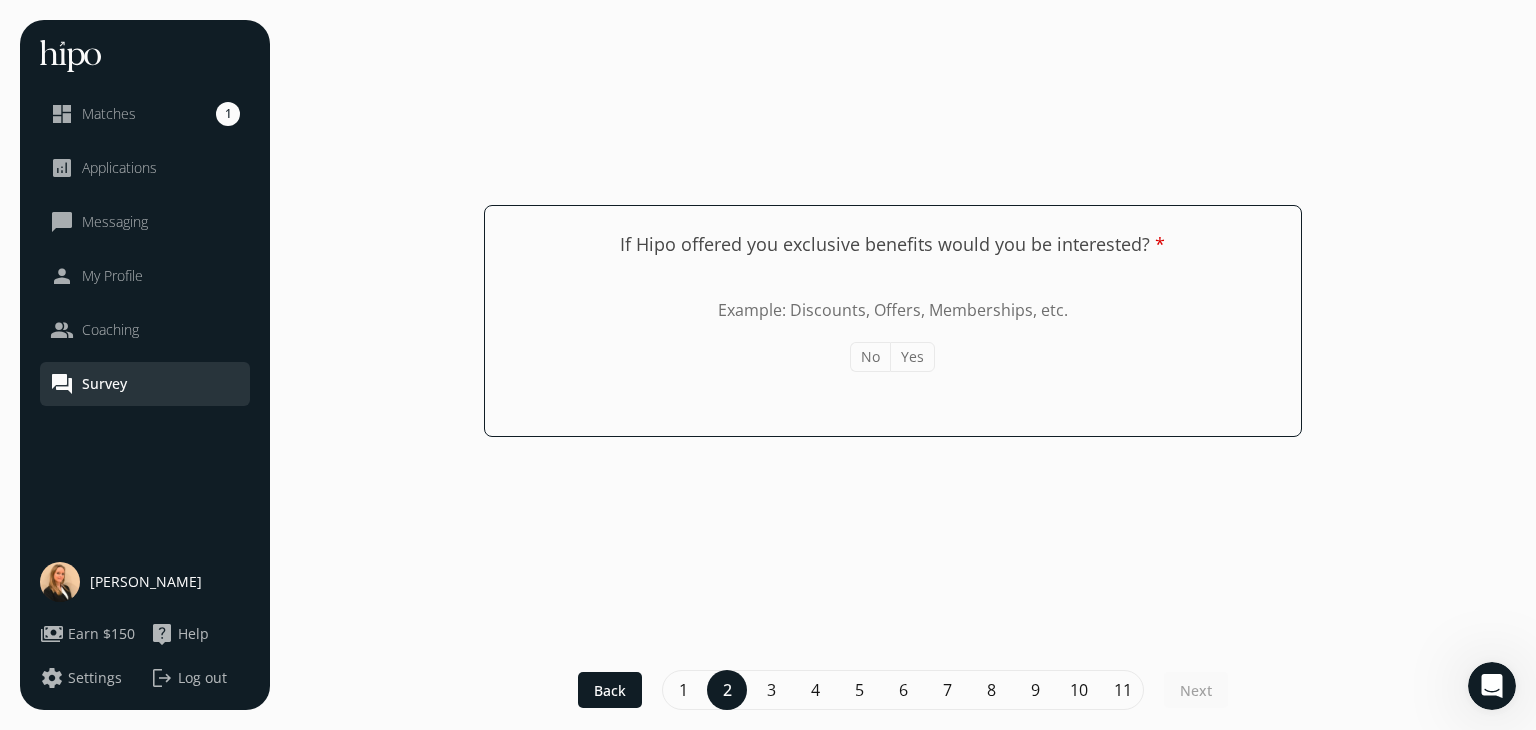 click on "No" 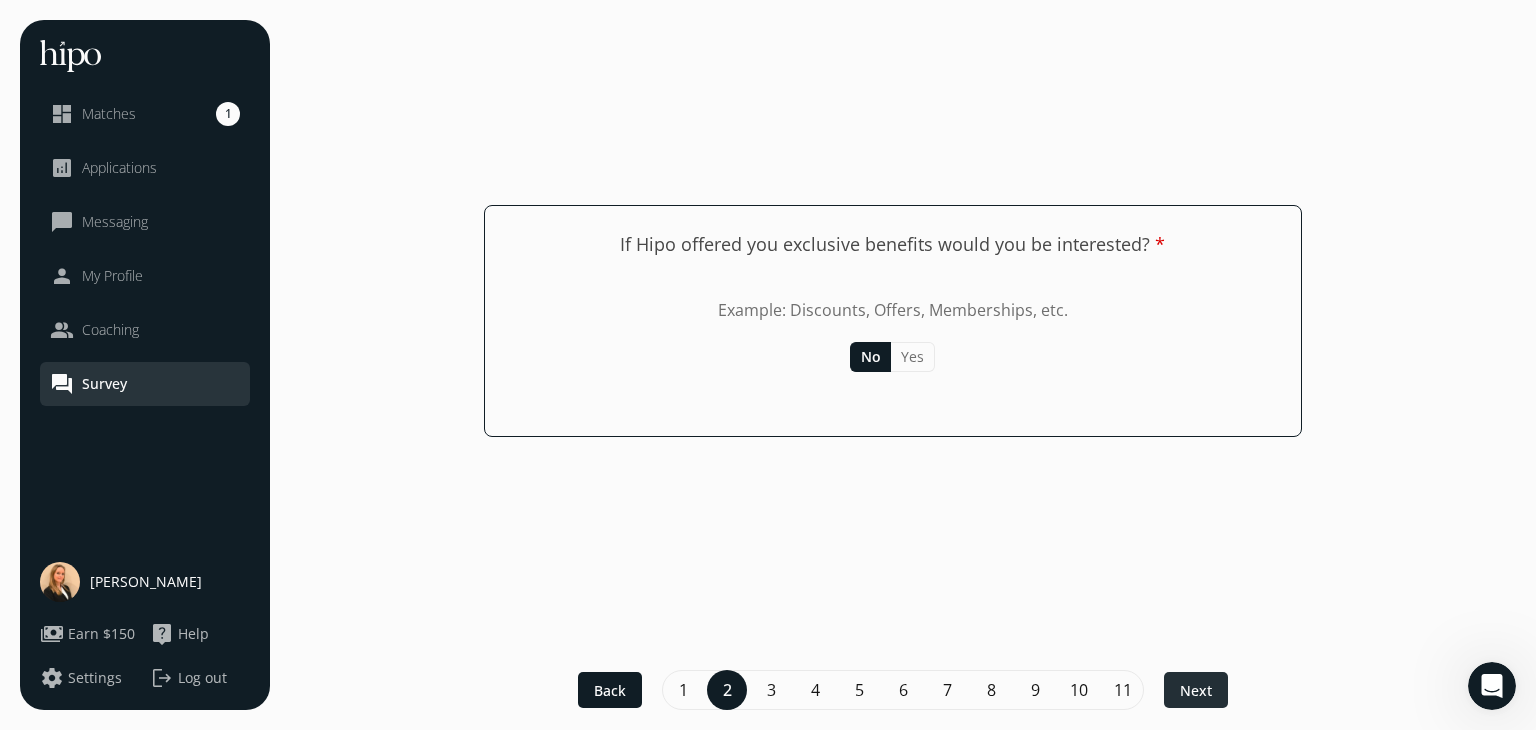 click on "Next" at bounding box center (1196, 690) 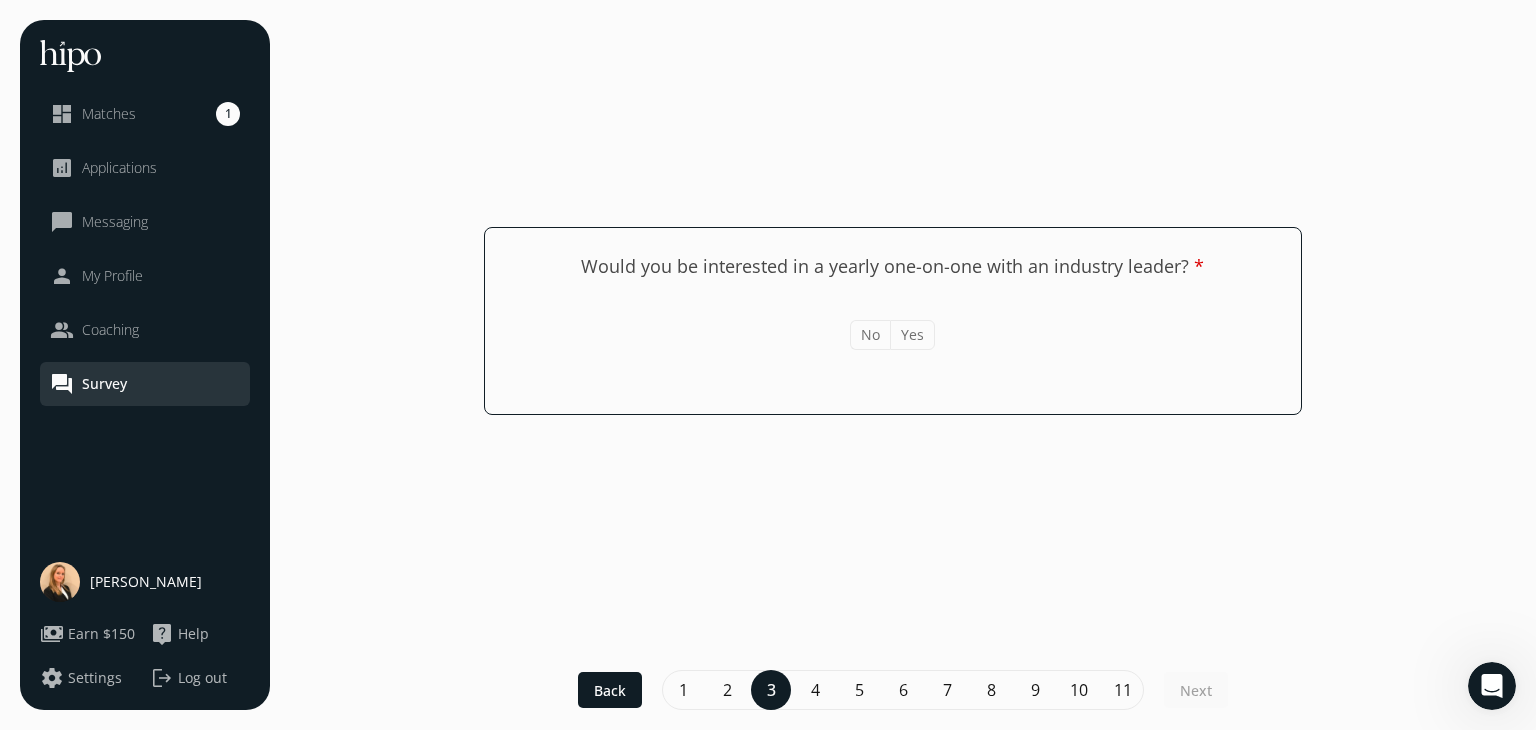 click on "Yes" 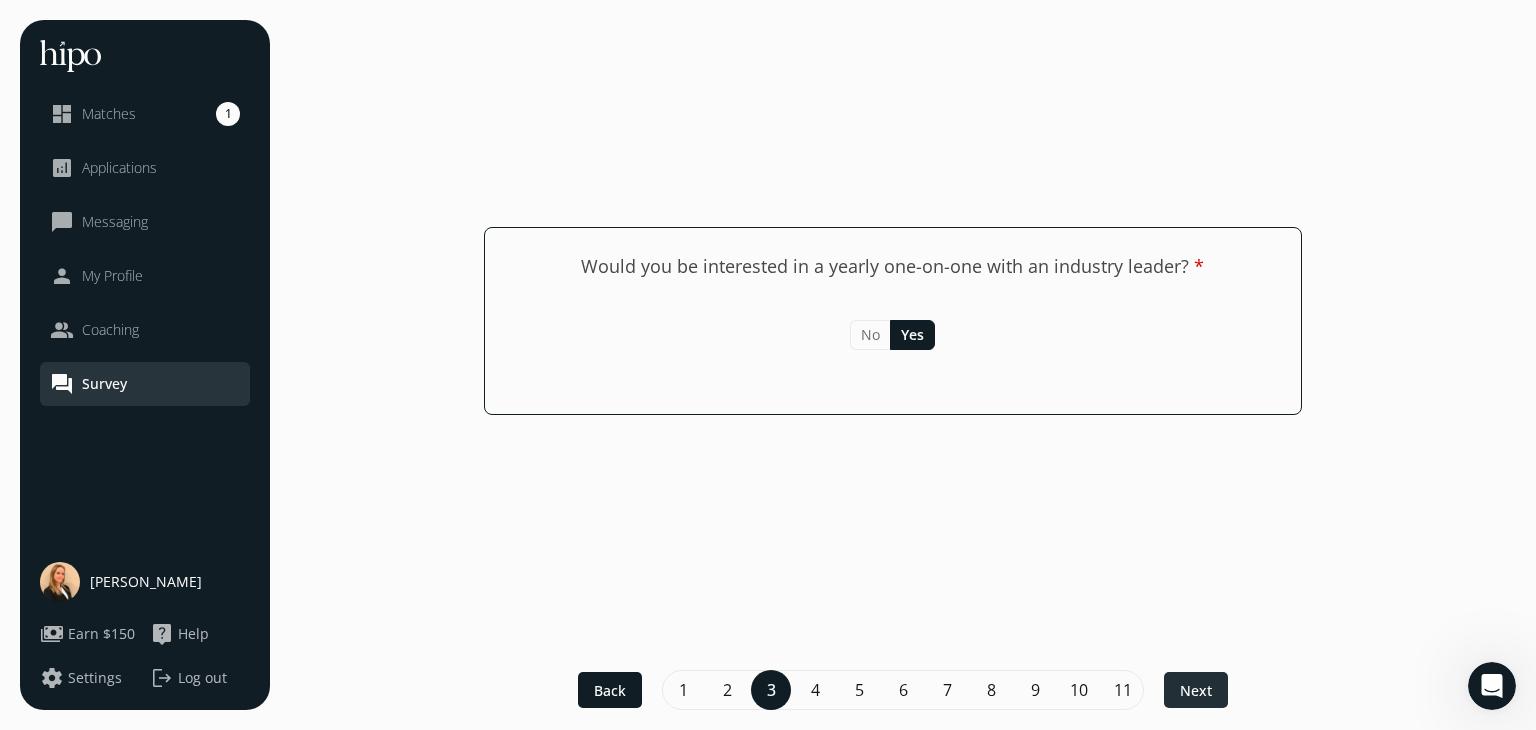 click at bounding box center [1196, 690] 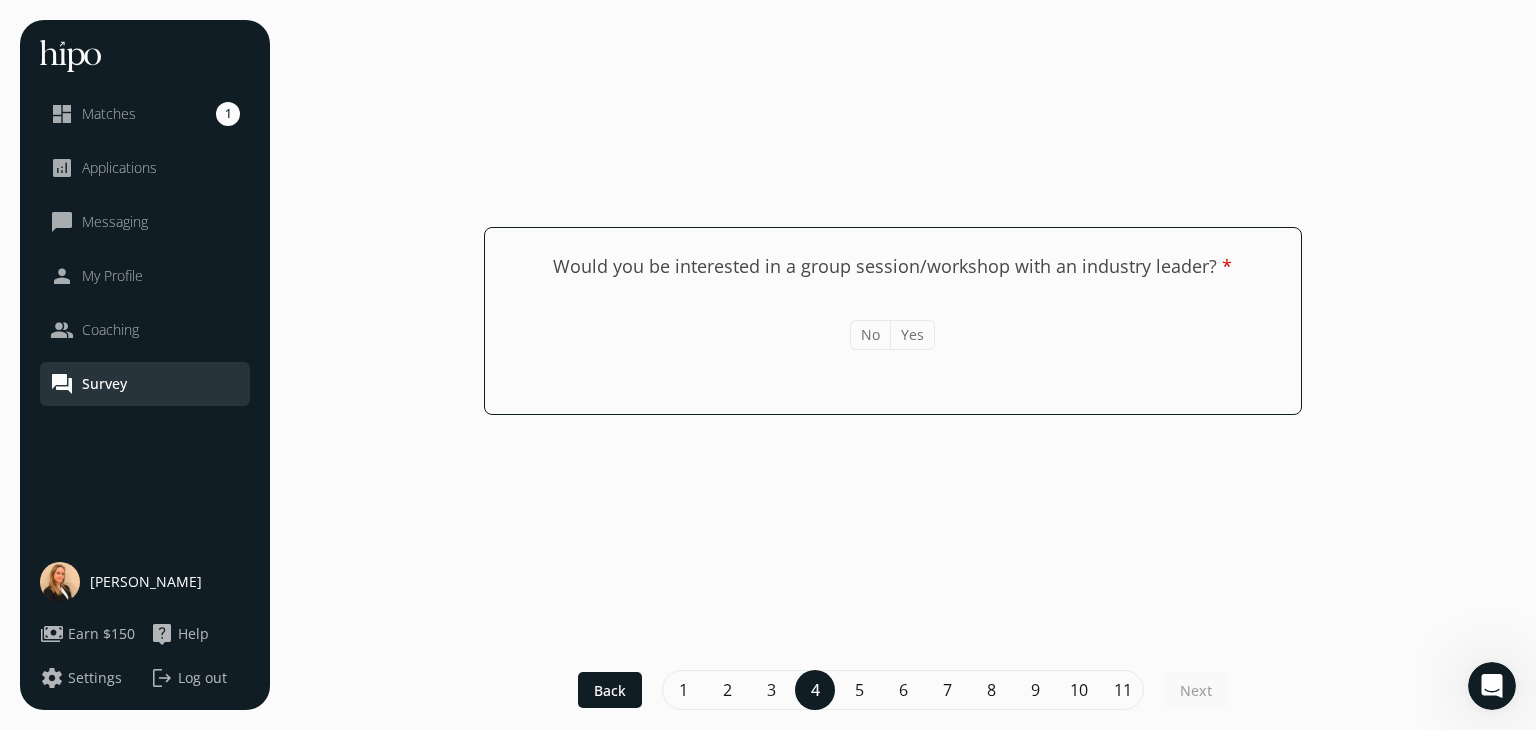 click on "Yes" 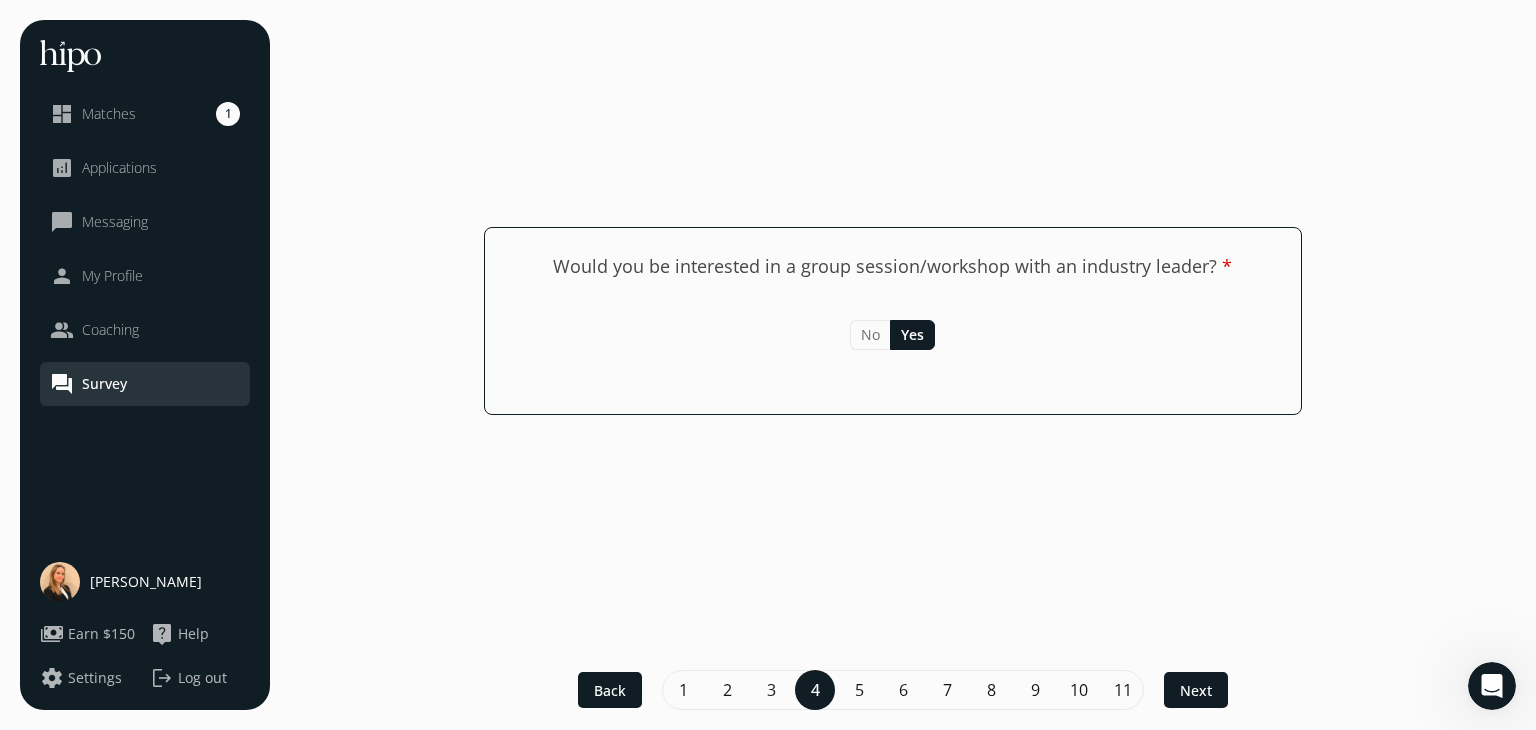 click on "Back  1  2 3 4 5 6 7 8 9 10 11  Next" 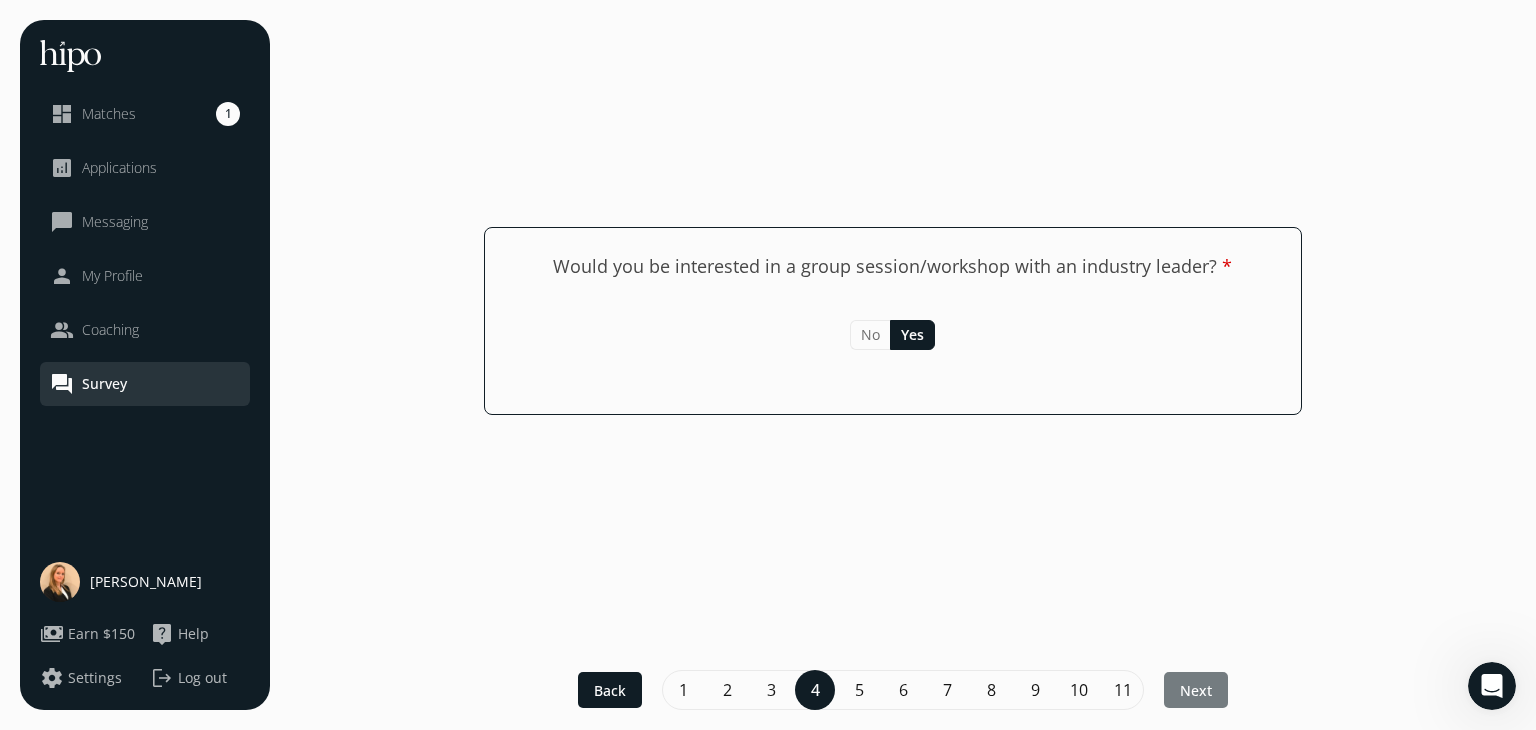 click at bounding box center [1196, 690] 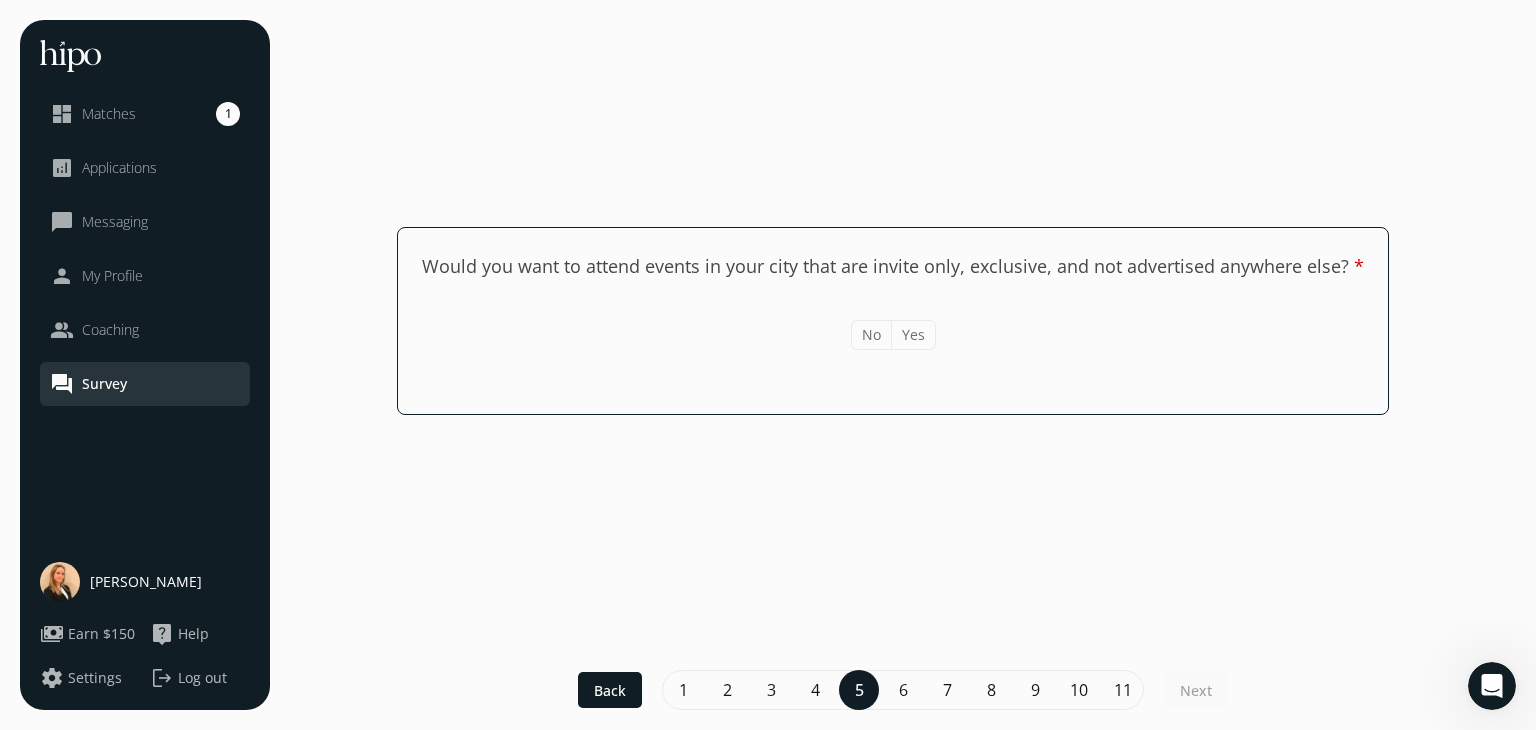 click on "Yes" 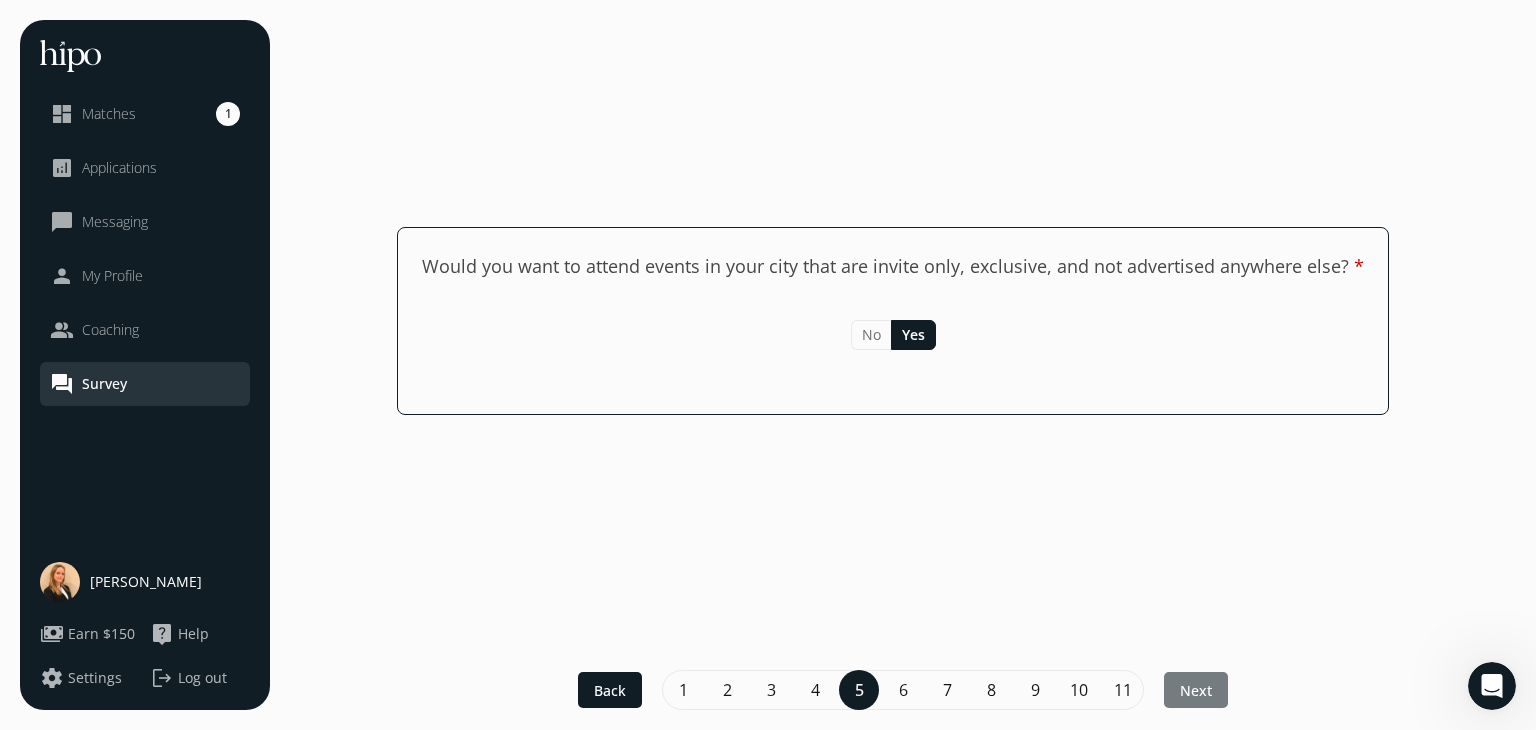 click on "Next" at bounding box center [1196, 690] 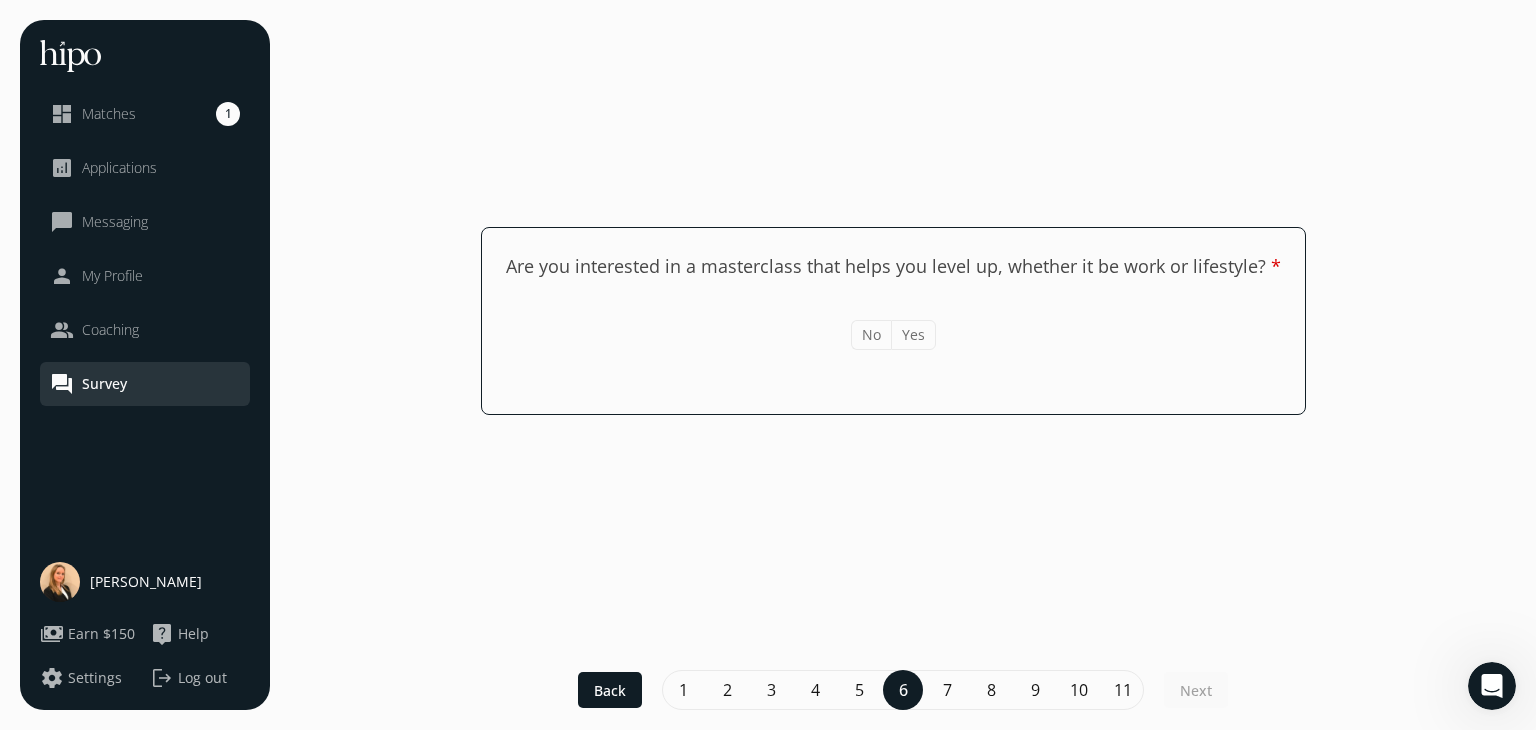 drag, startPoint x: 904, startPoint y: 331, endPoint x: 1009, endPoint y: 421, distance: 138.29317 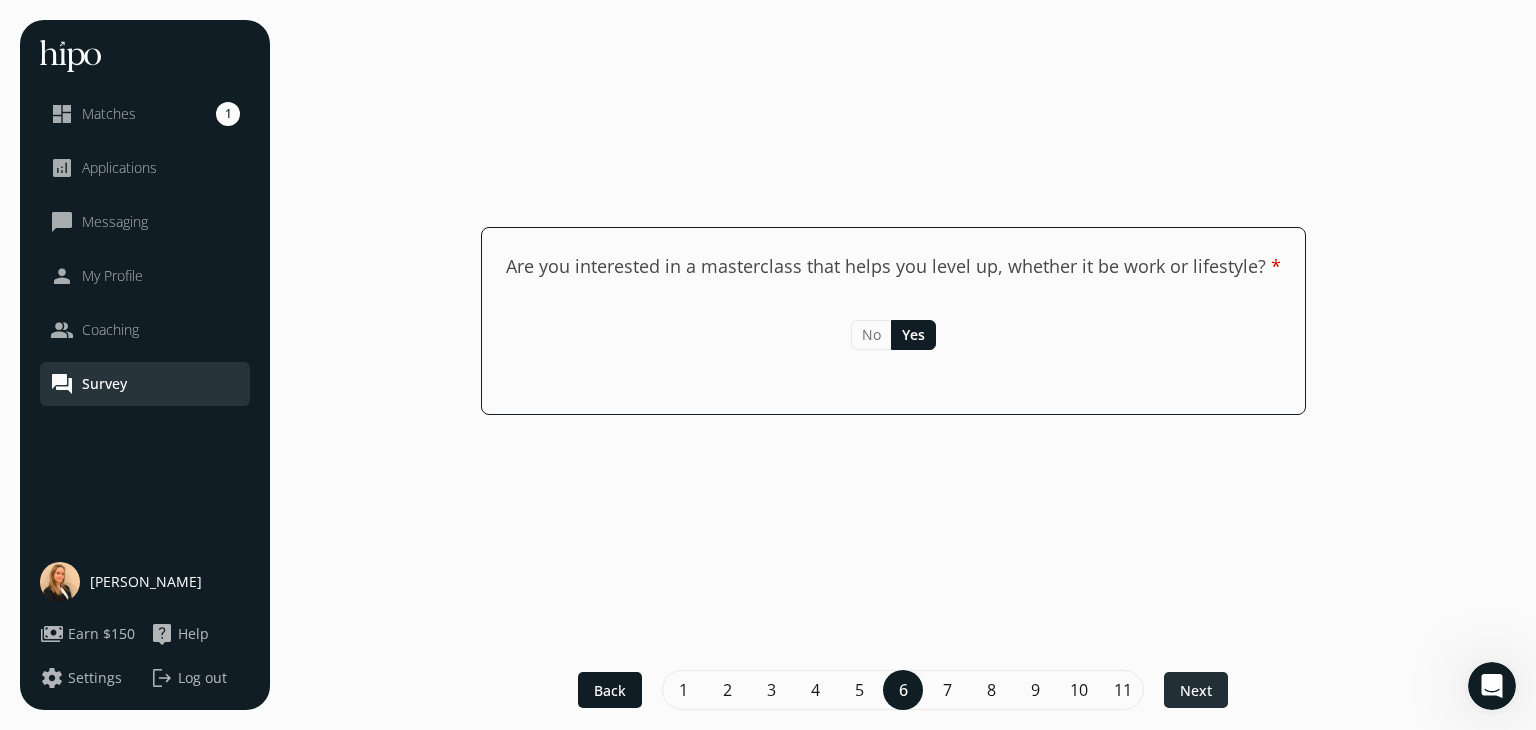 click on "Next" at bounding box center [1196, 690] 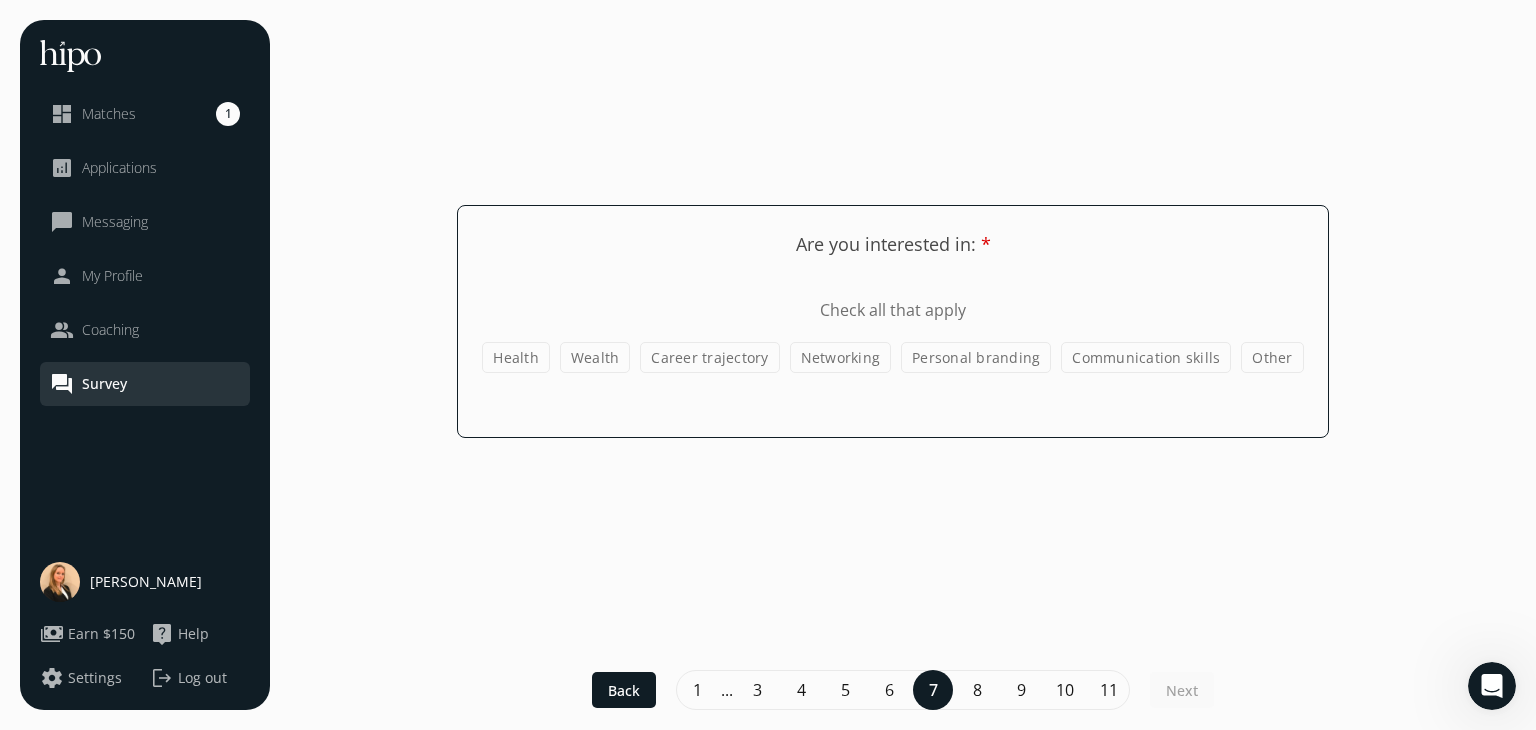 click on "Career trajectory" 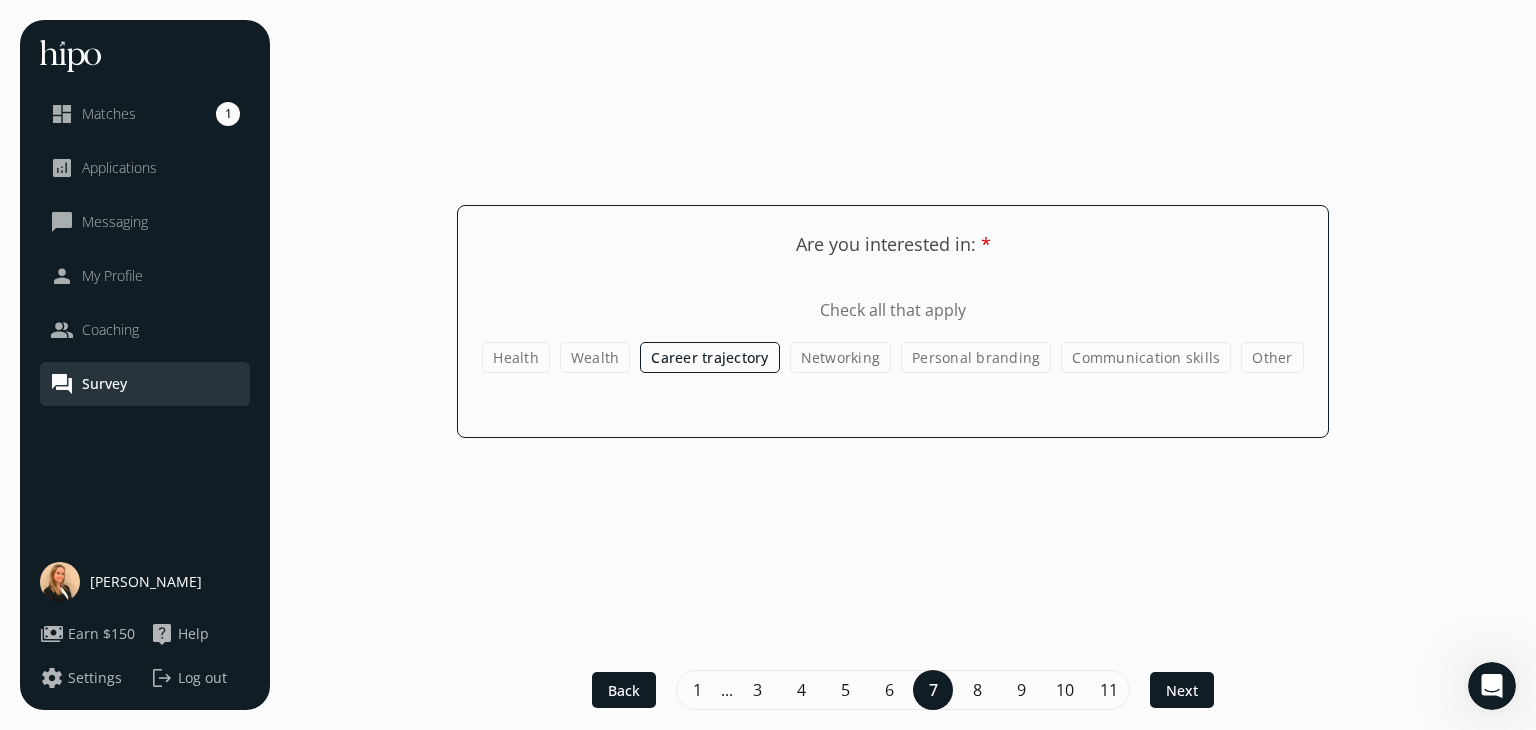 click on "Networking" 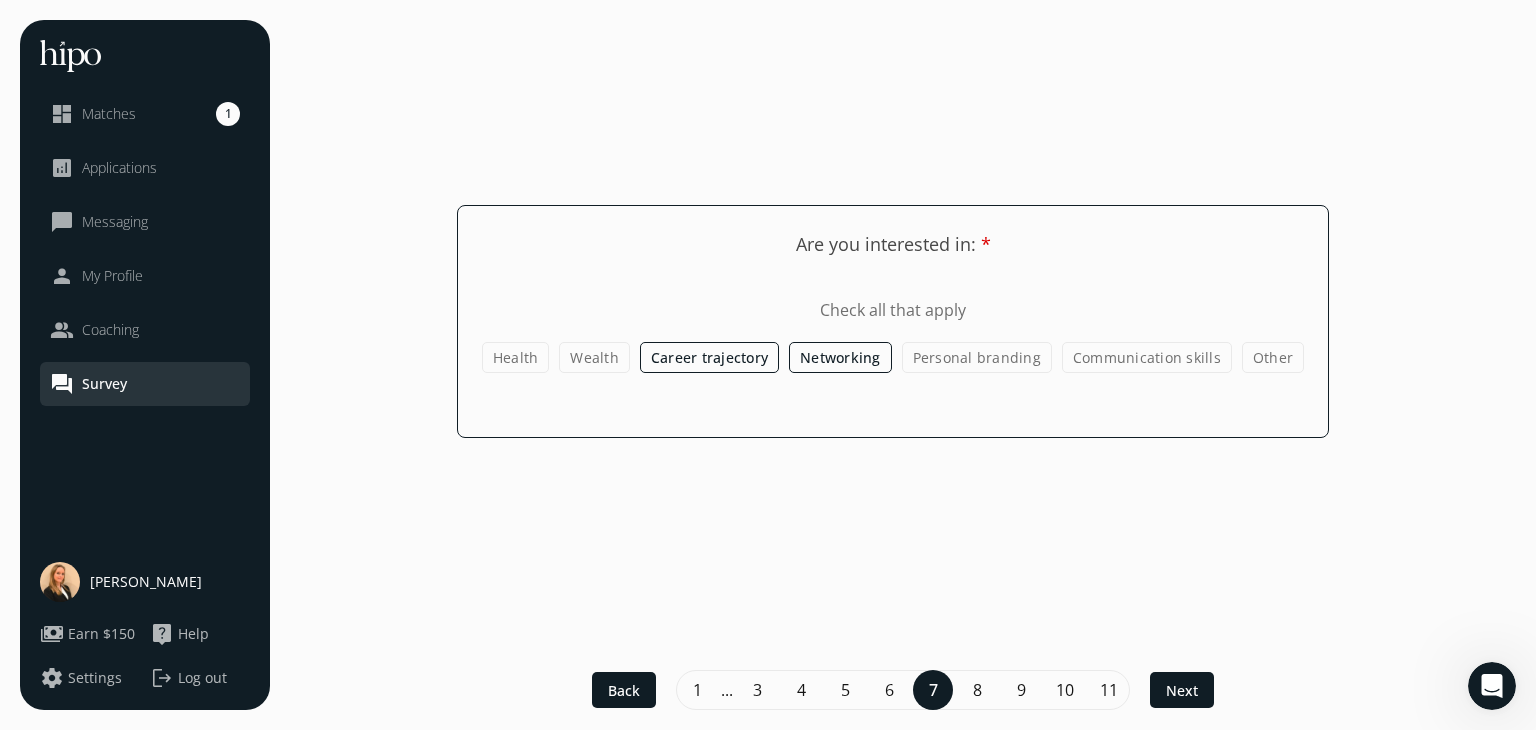 click on "Communication skills" 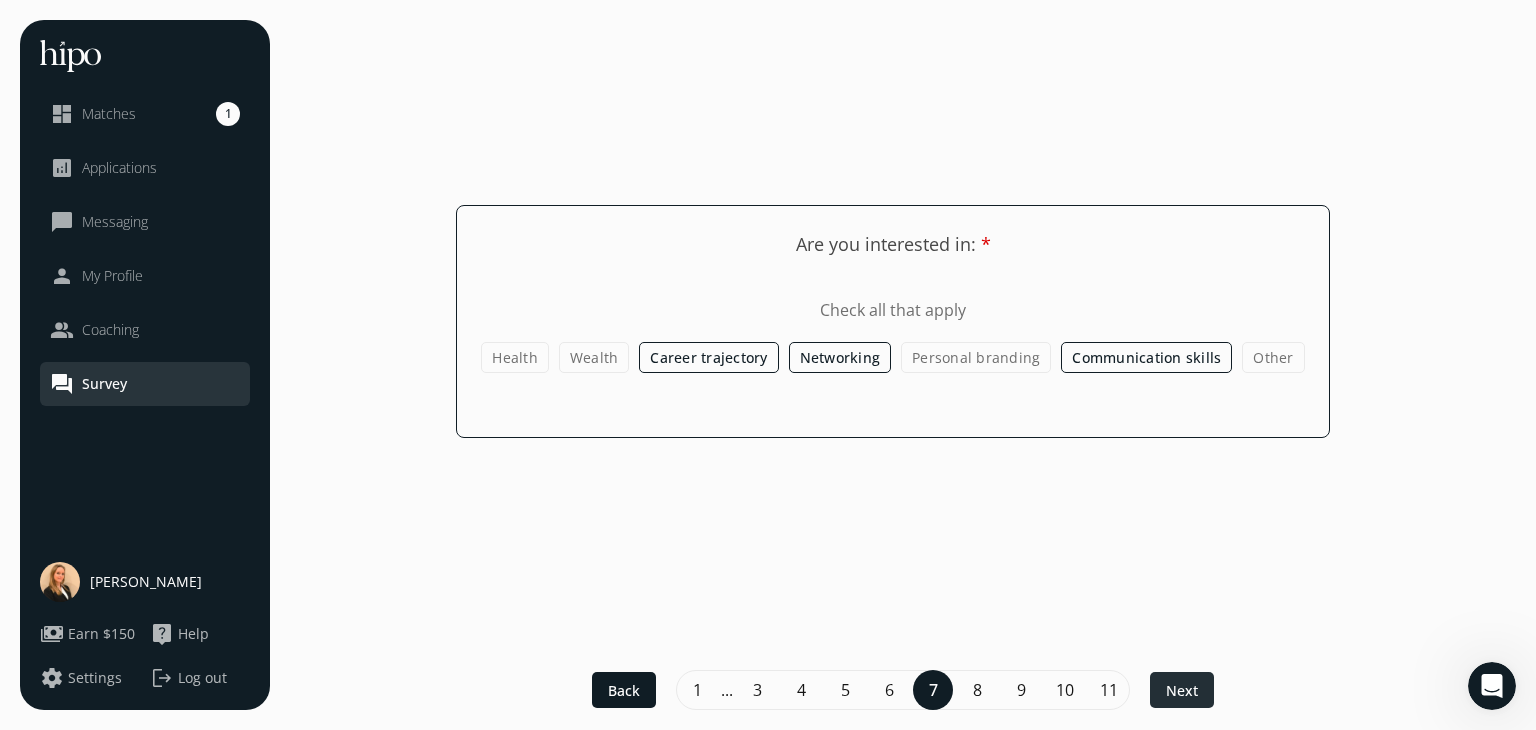 click on "Next" at bounding box center [1182, 690] 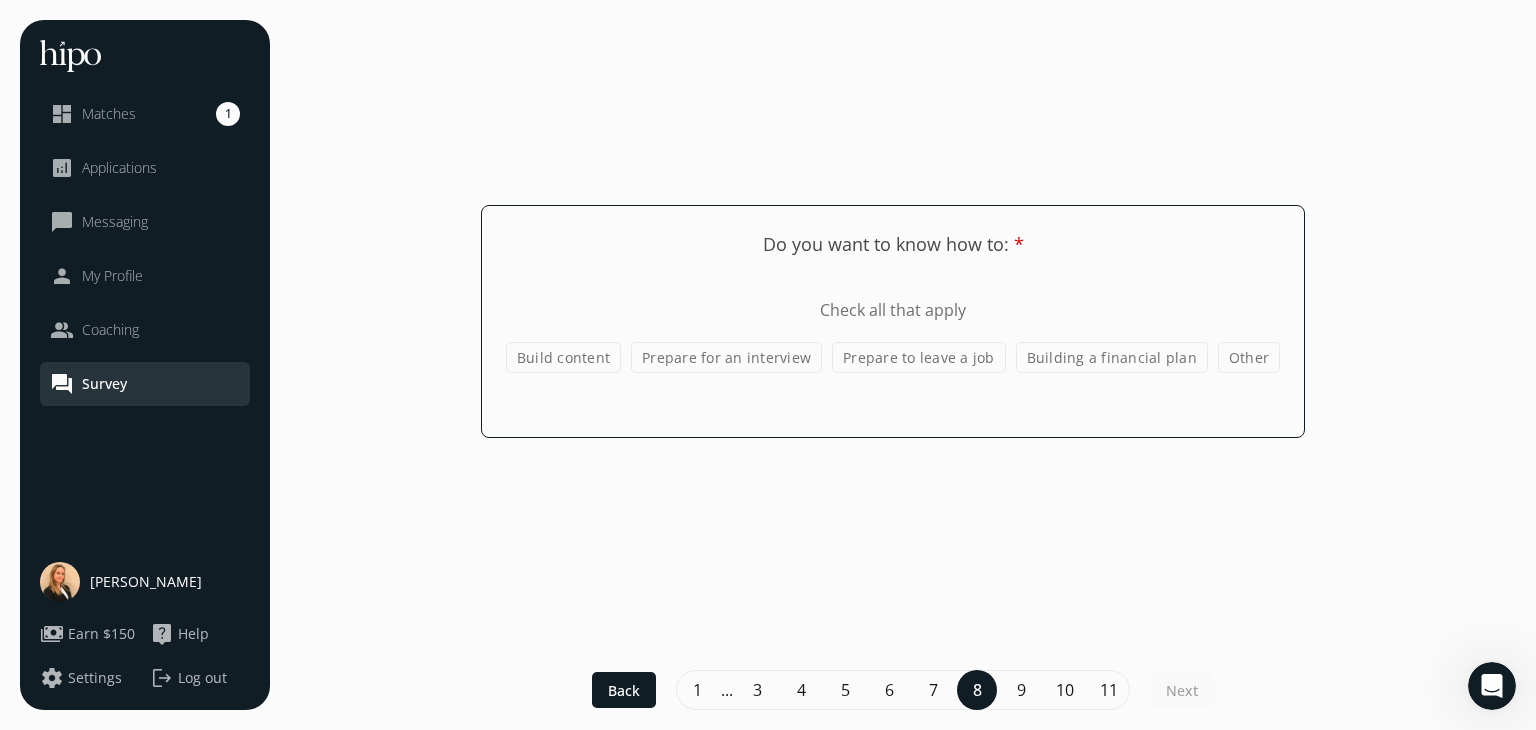 click on "Prepare for an interview" 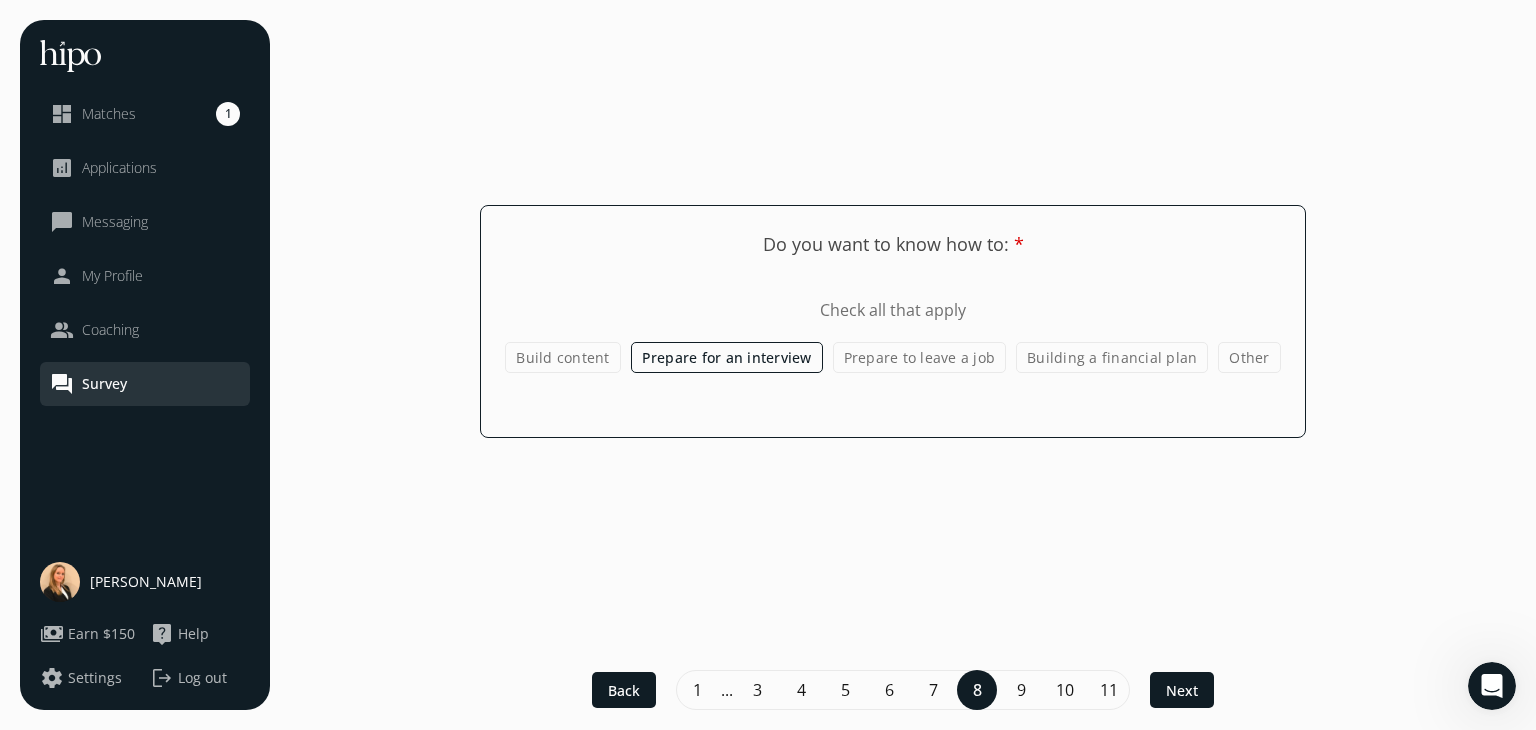 click on "Build content" 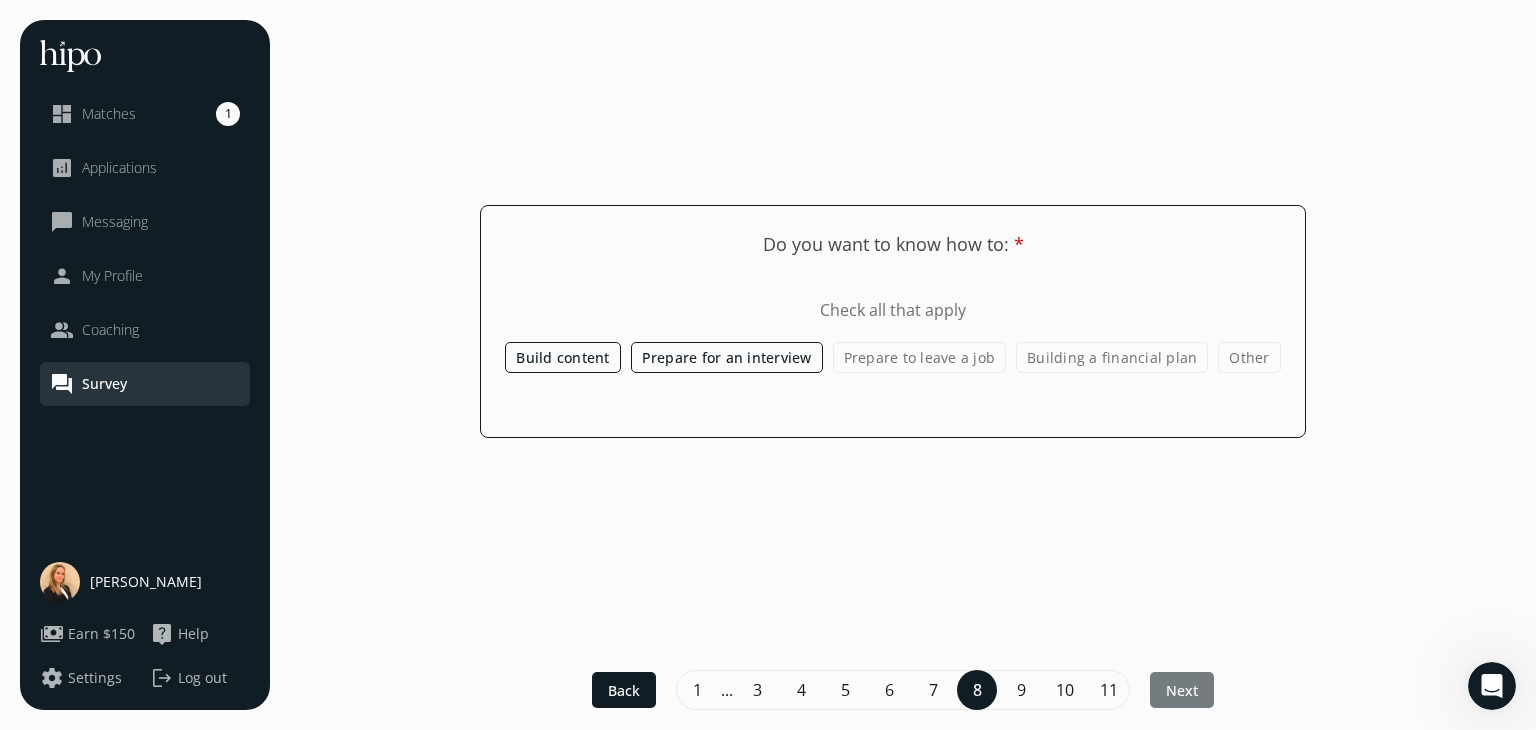 click on "Next" at bounding box center [1182, 690] 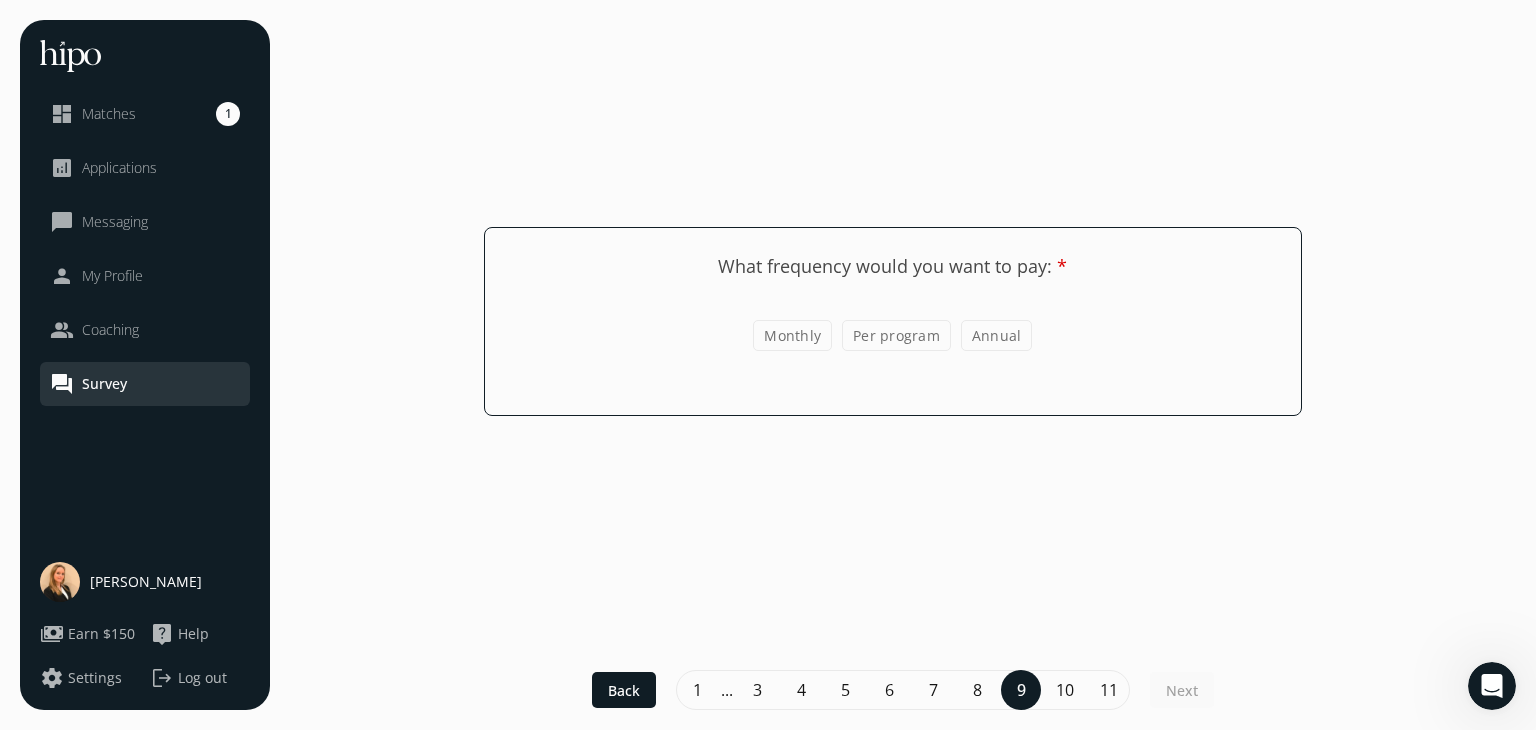 click on "Per program" 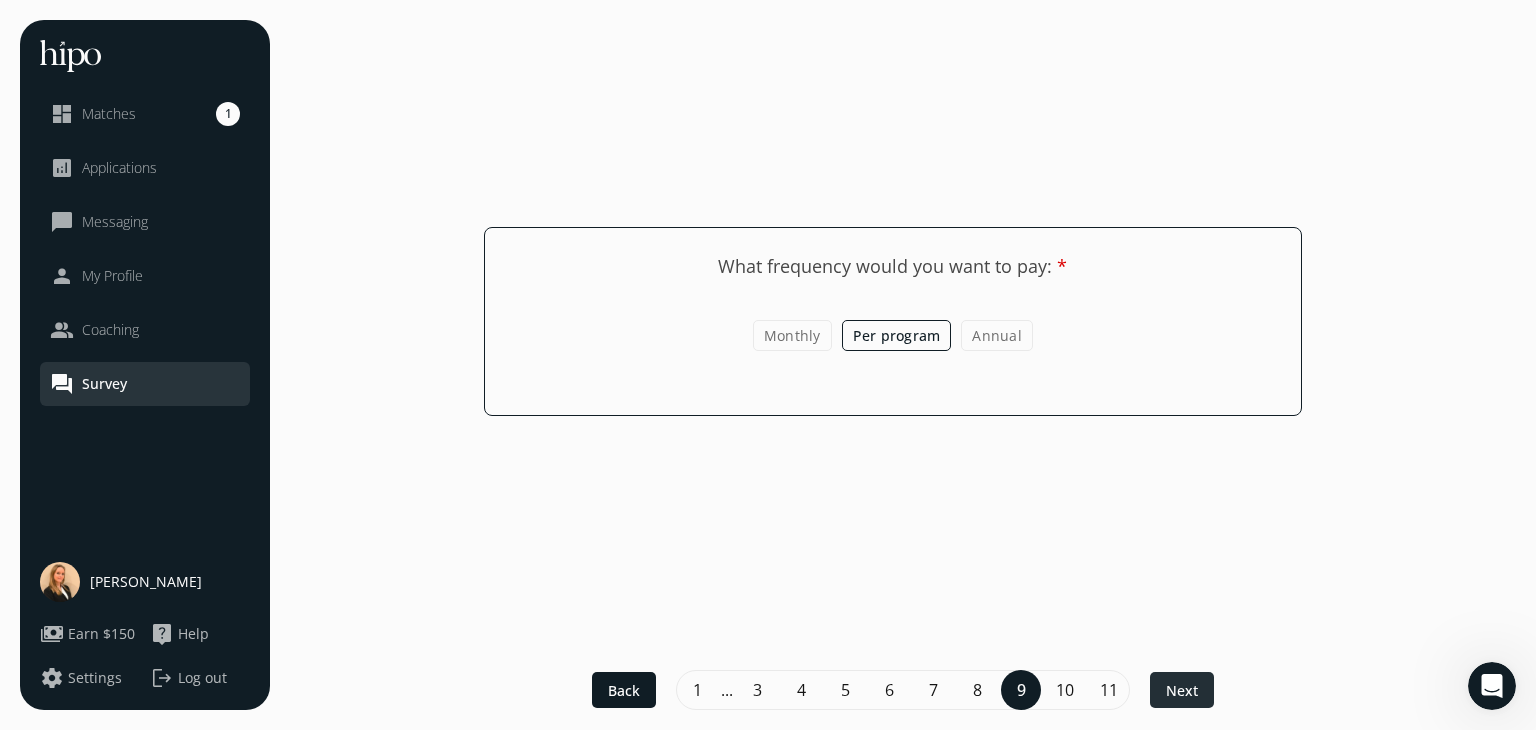 click at bounding box center [1182, 690] 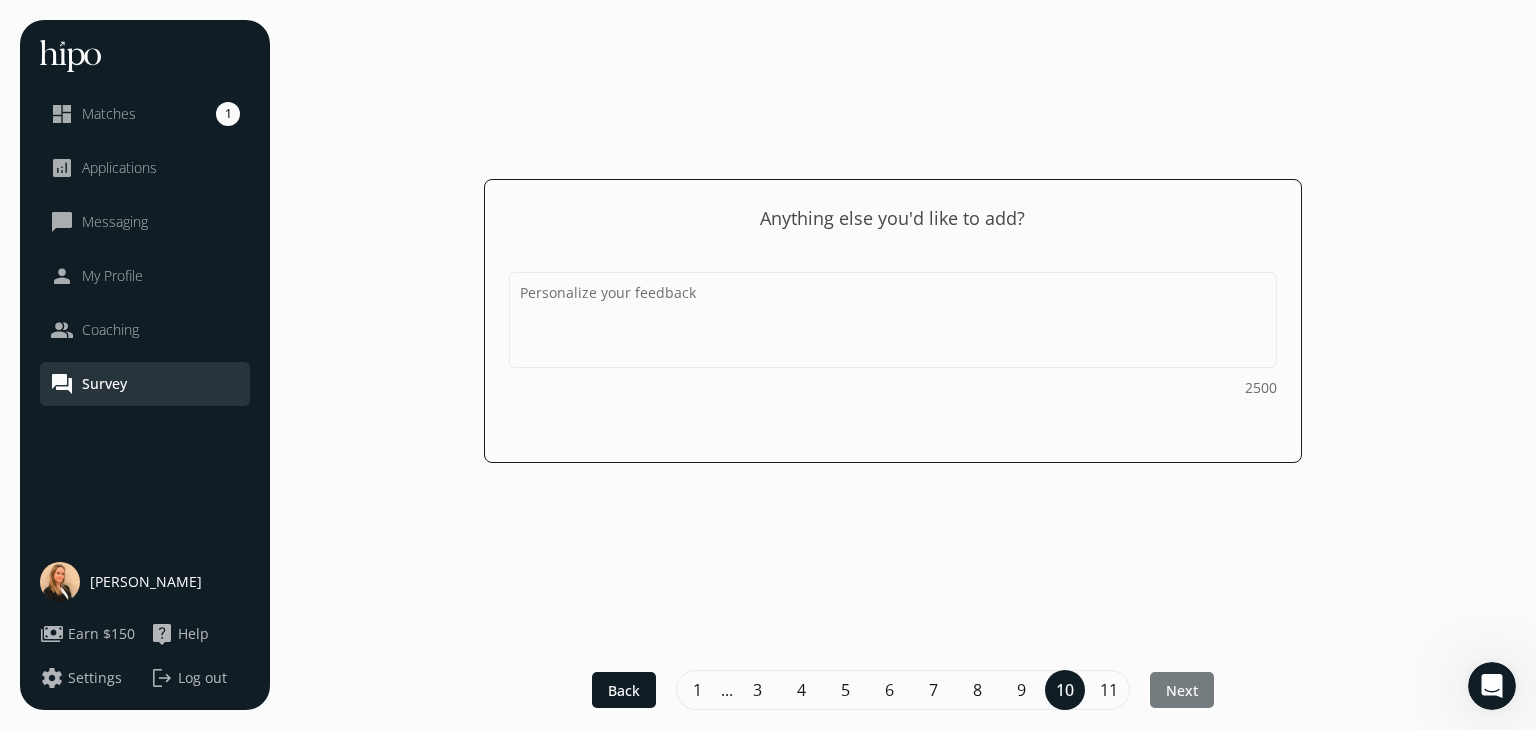 click at bounding box center (1182, 690) 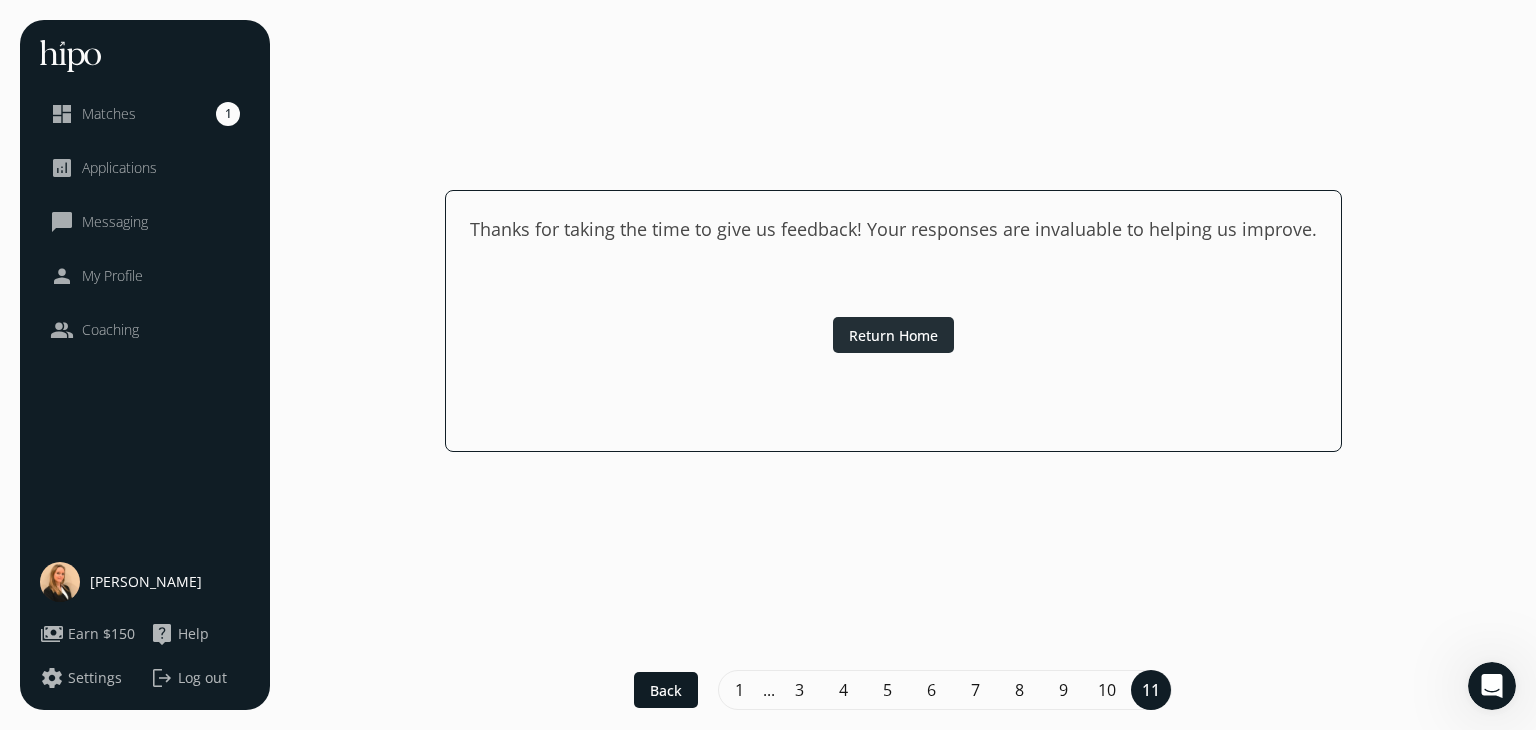 click on "Return Home" at bounding box center [893, 335] 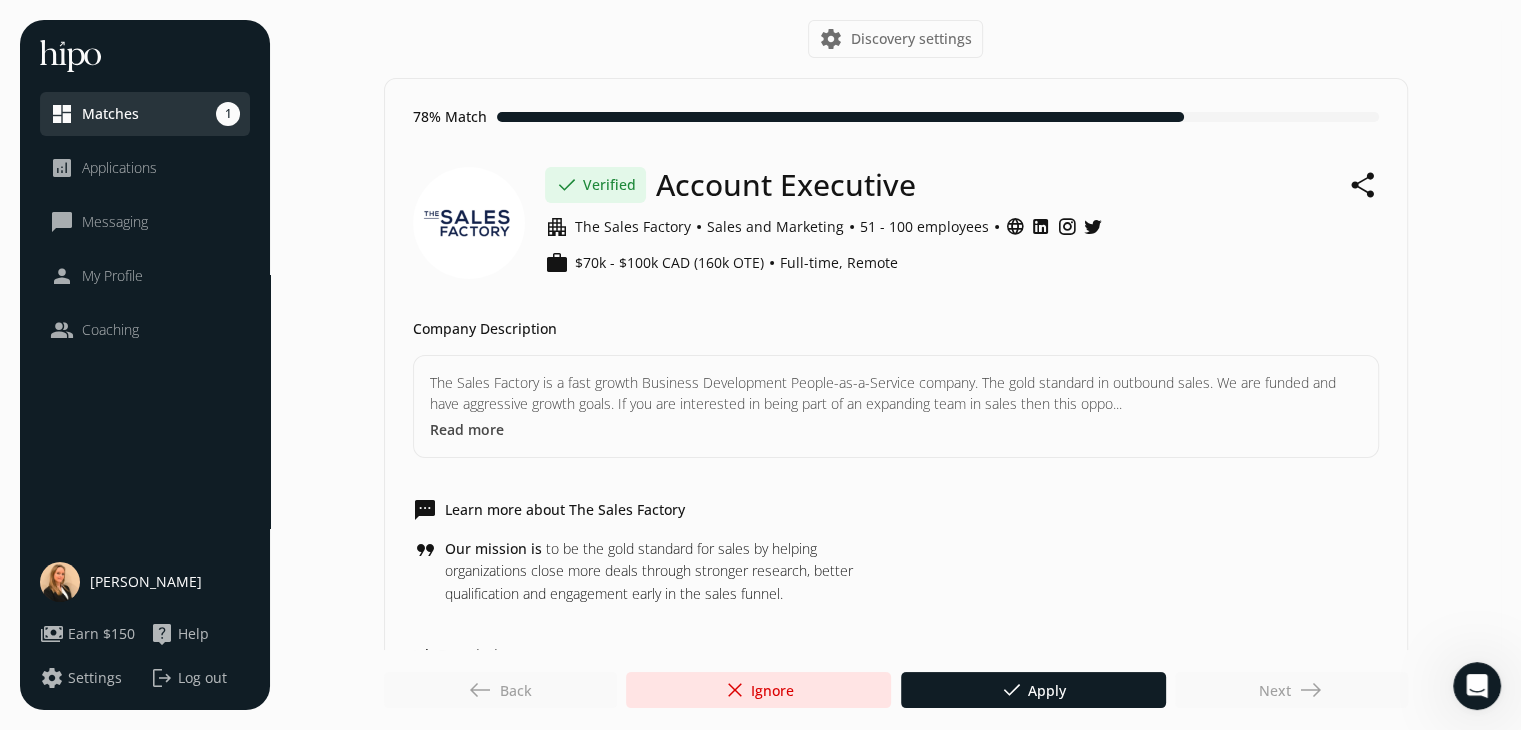 click on "people Coaching" 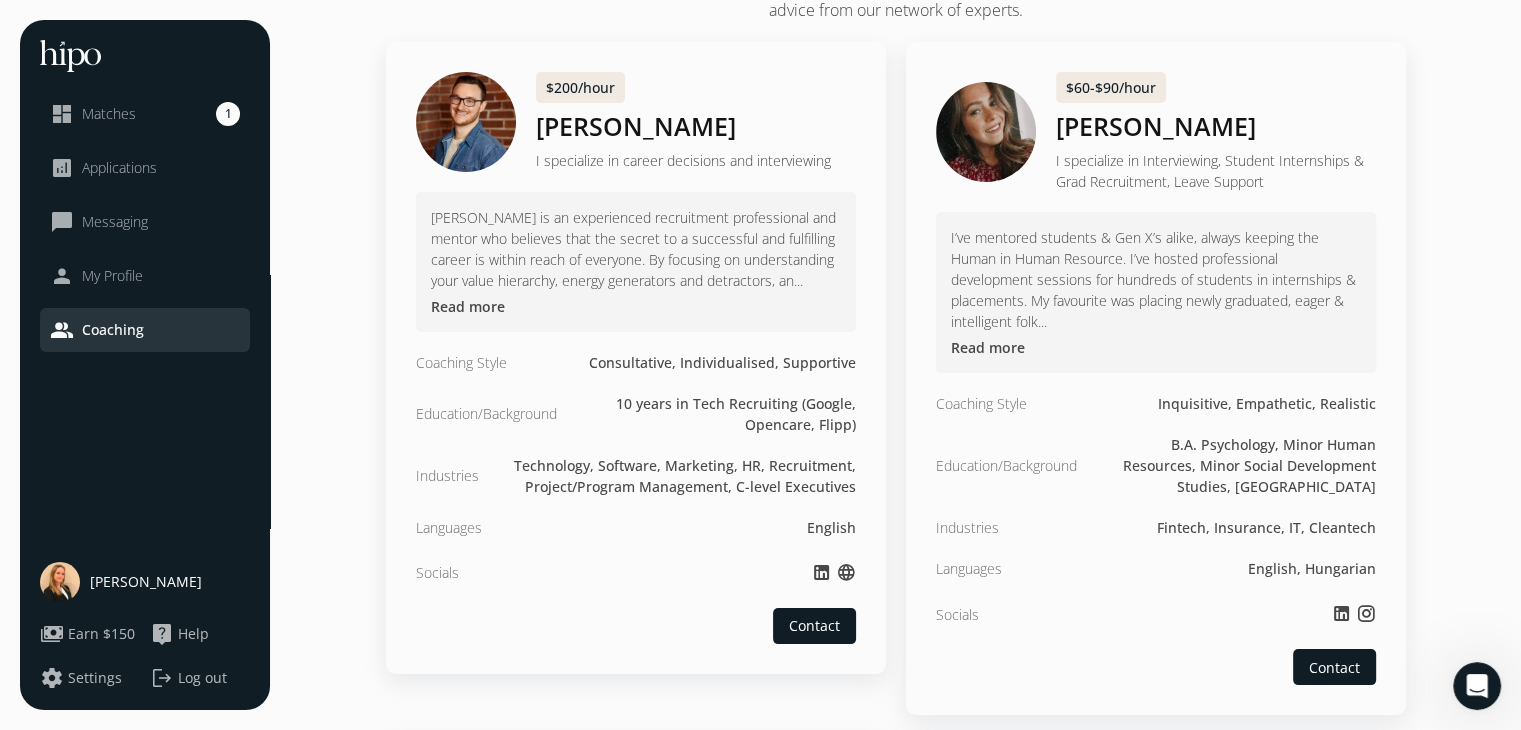 scroll, scrollTop: 0, scrollLeft: 0, axis: both 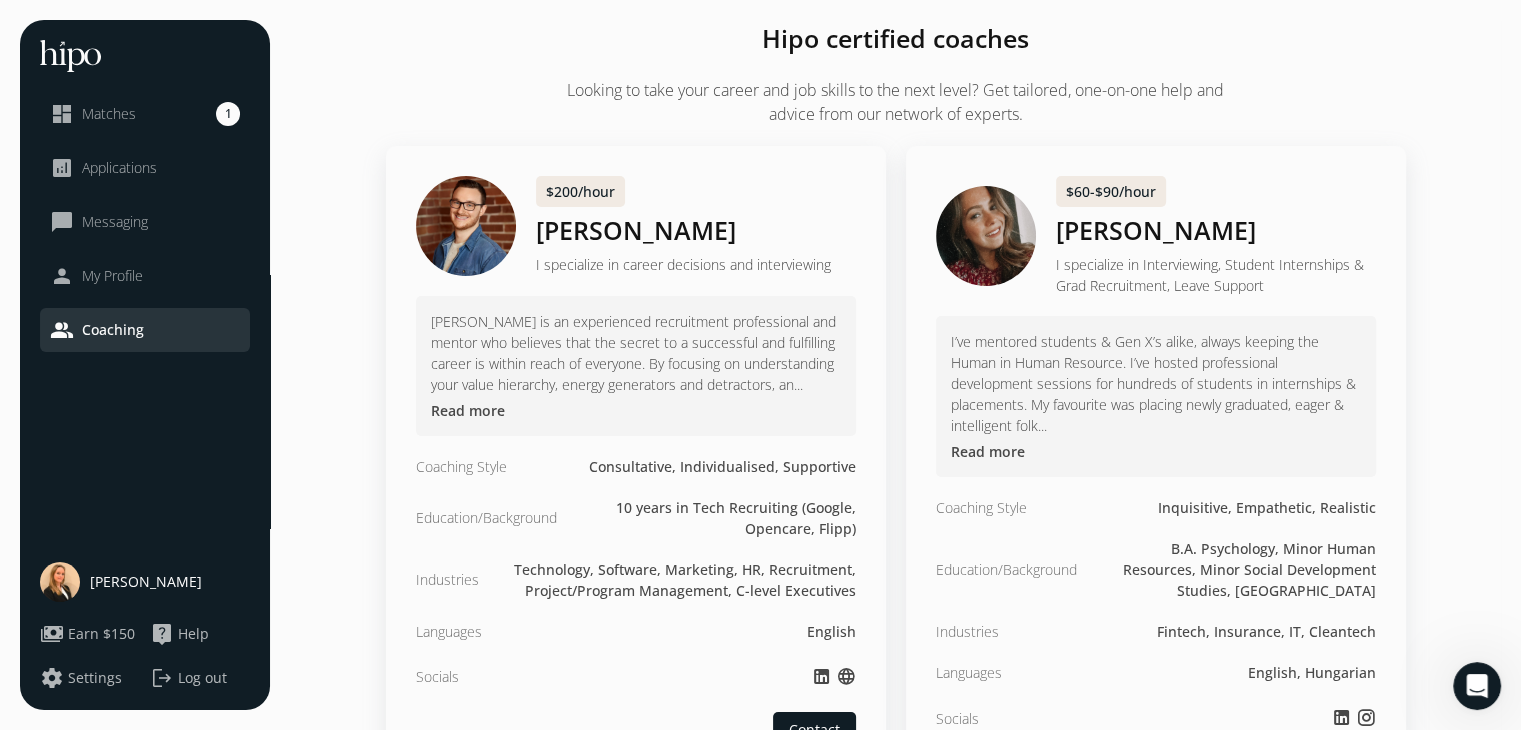 click on "person My Profile" at bounding box center (96, 276) 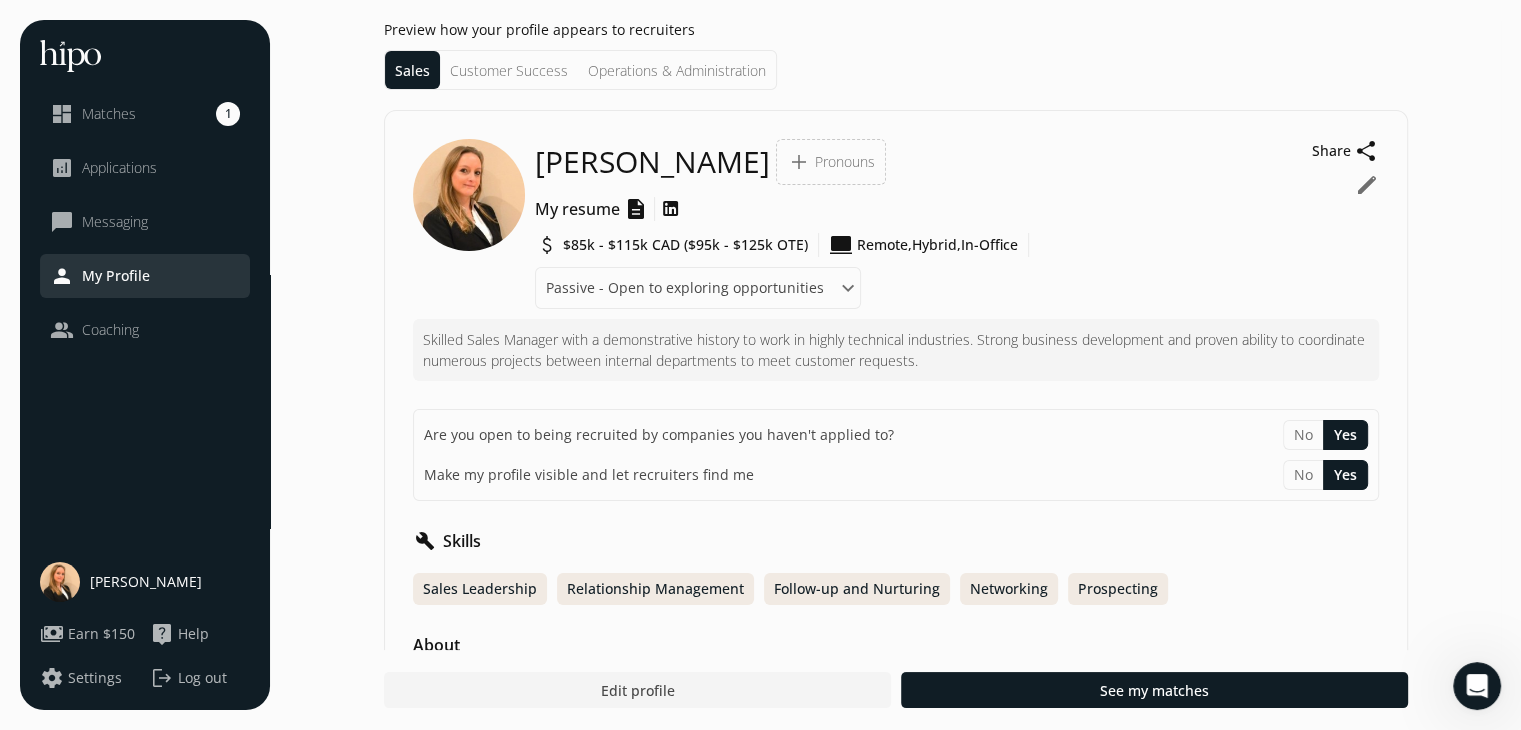 click on "Operations & Administration" 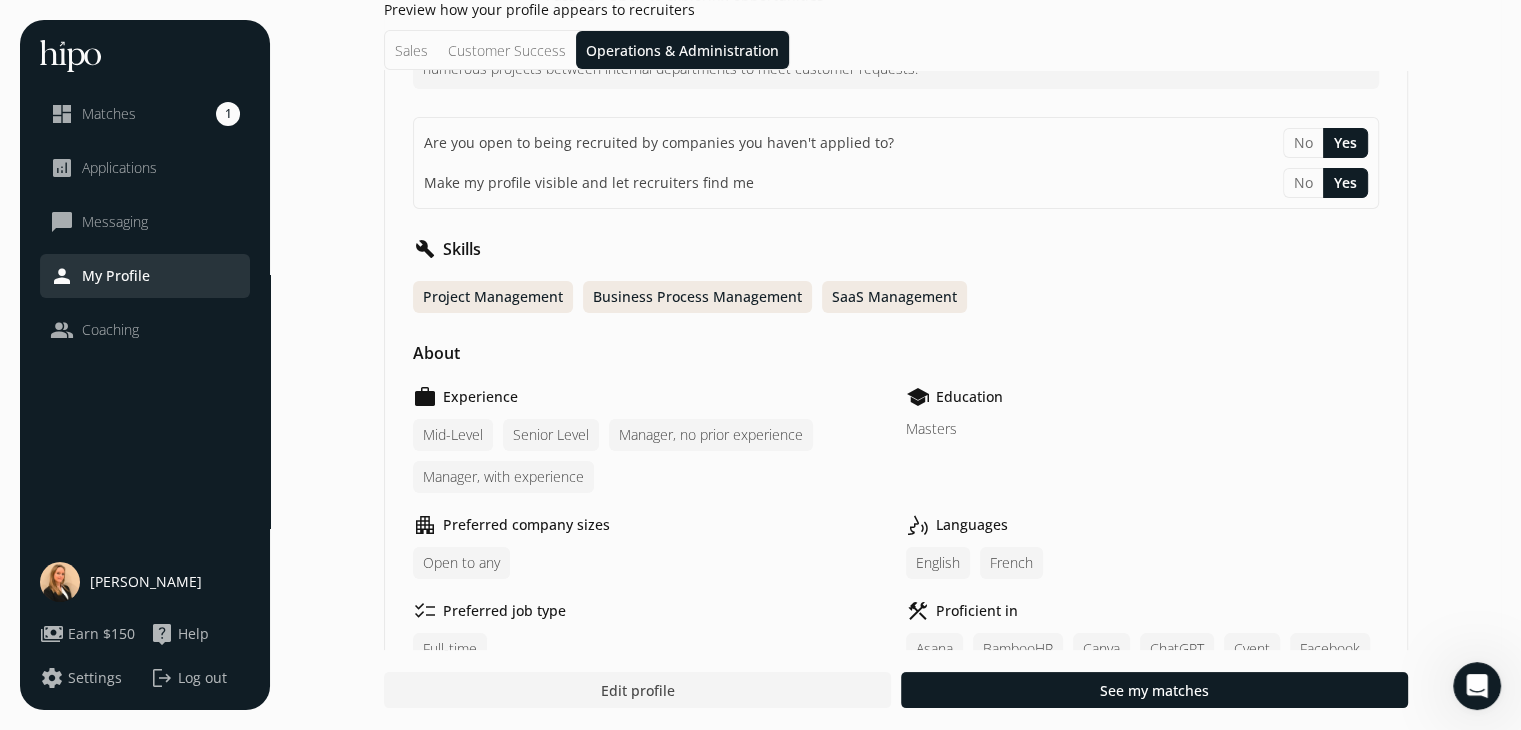 scroll, scrollTop: 300, scrollLeft: 0, axis: vertical 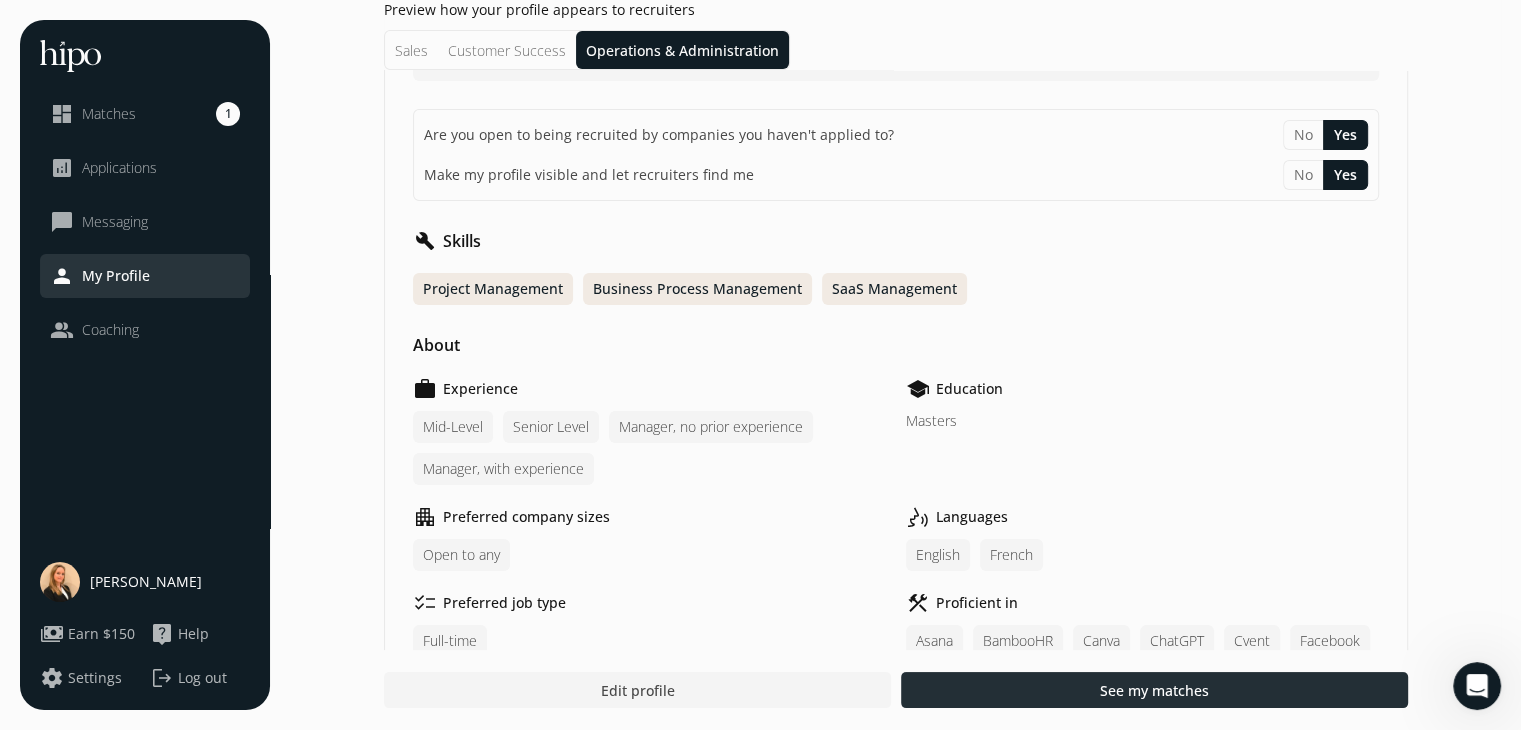 click on "See my matches" at bounding box center (1154, 690) 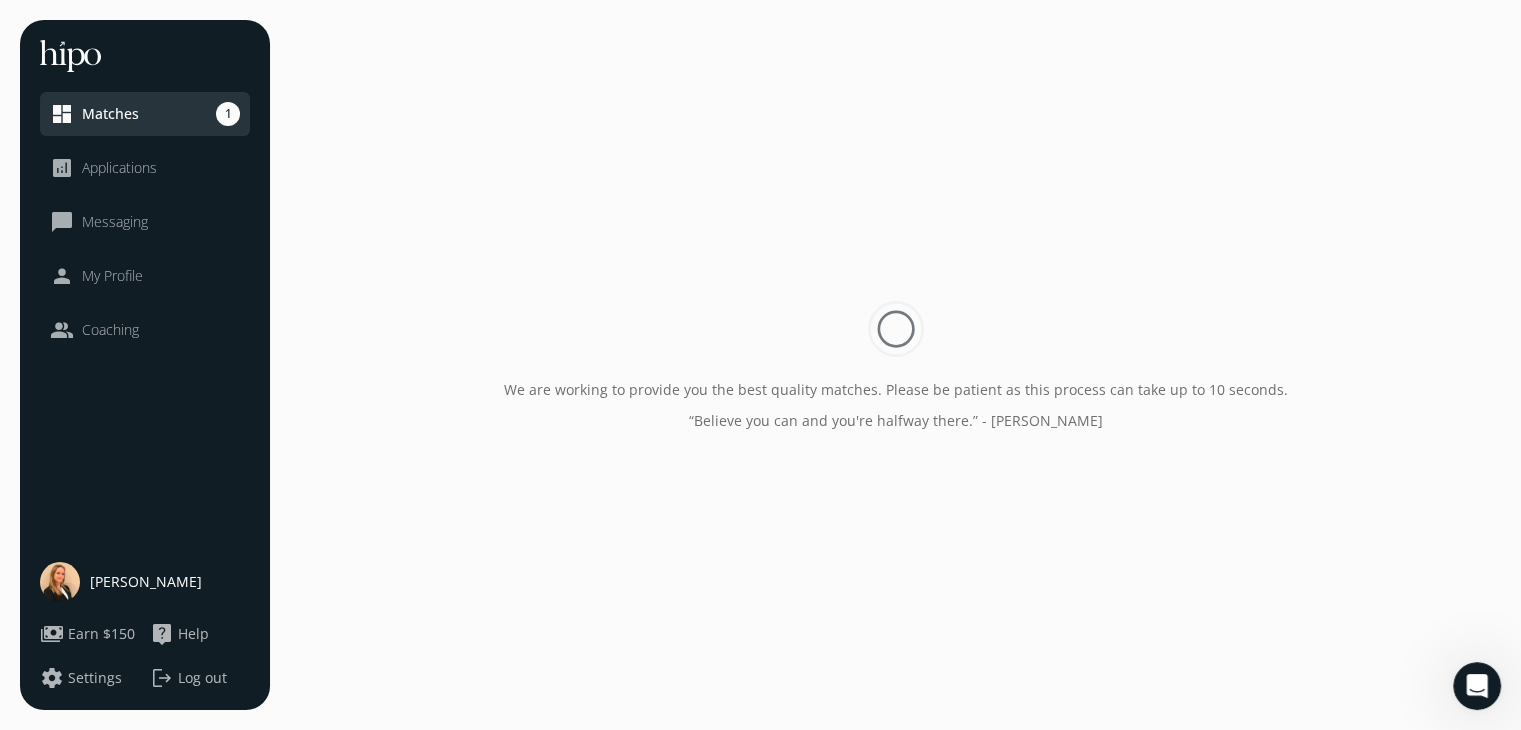 scroll, scrollTop: 0, scrollLeft: 0, axis: both 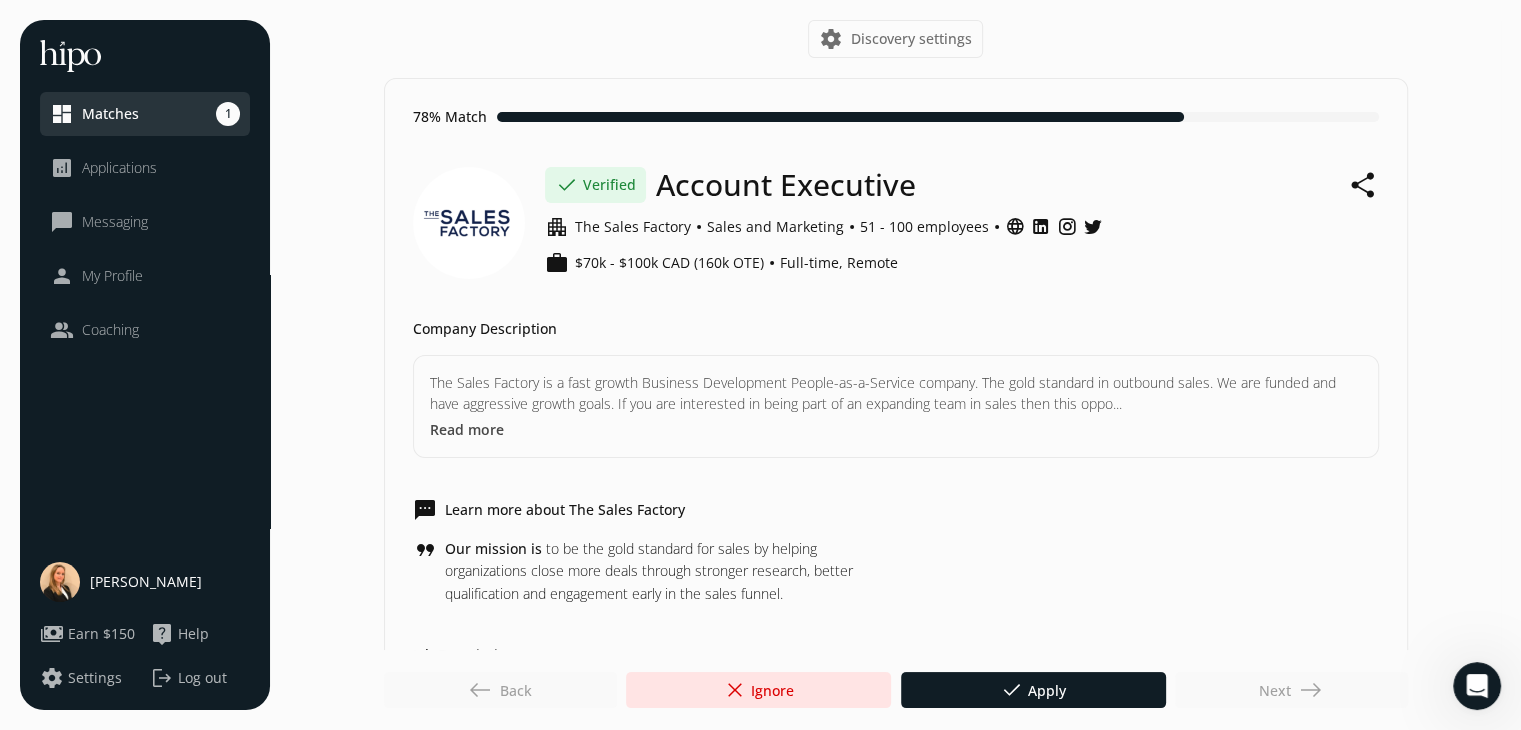 click on "close  Ignore" at bounding box center [758, 690] 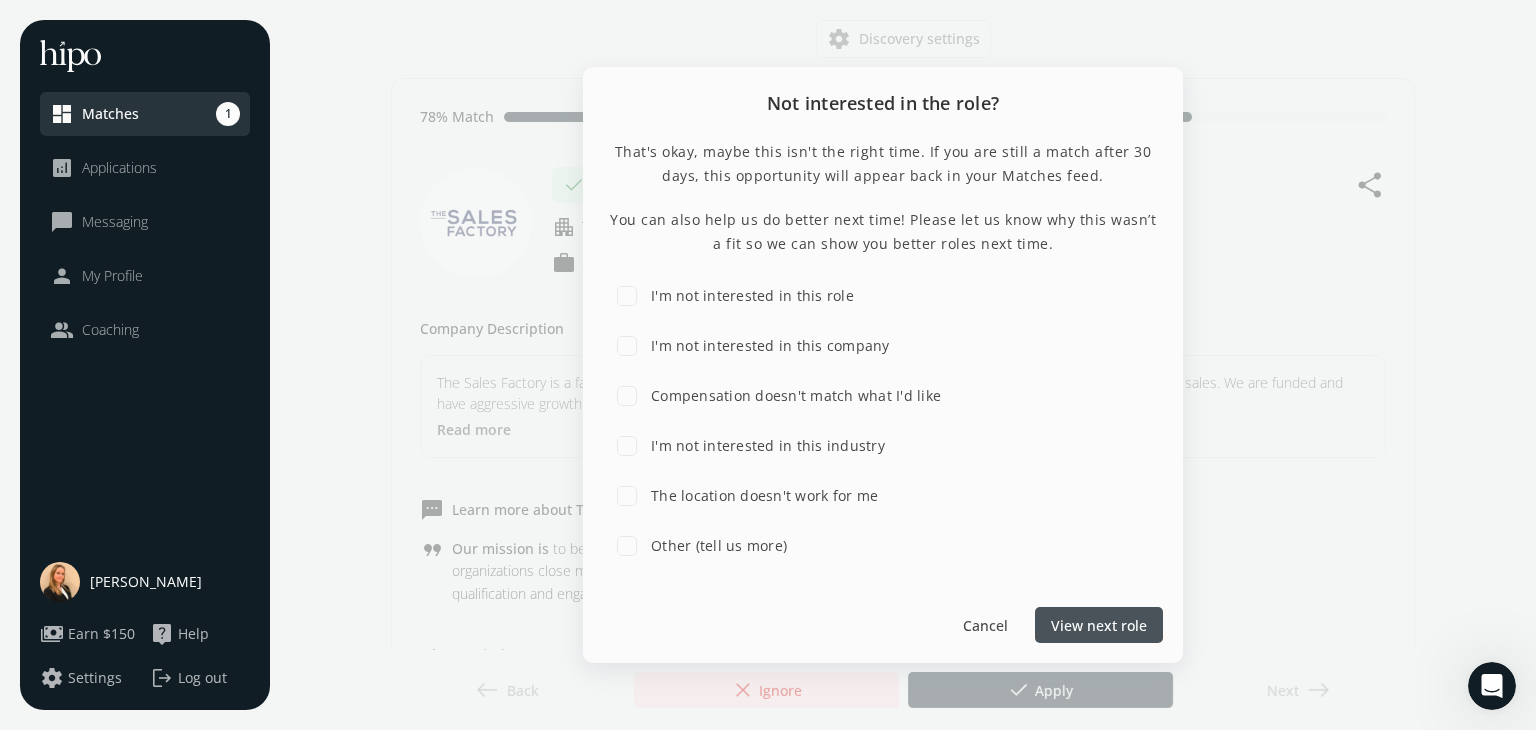 click on "View next role" at bounding box center (1099, 624) 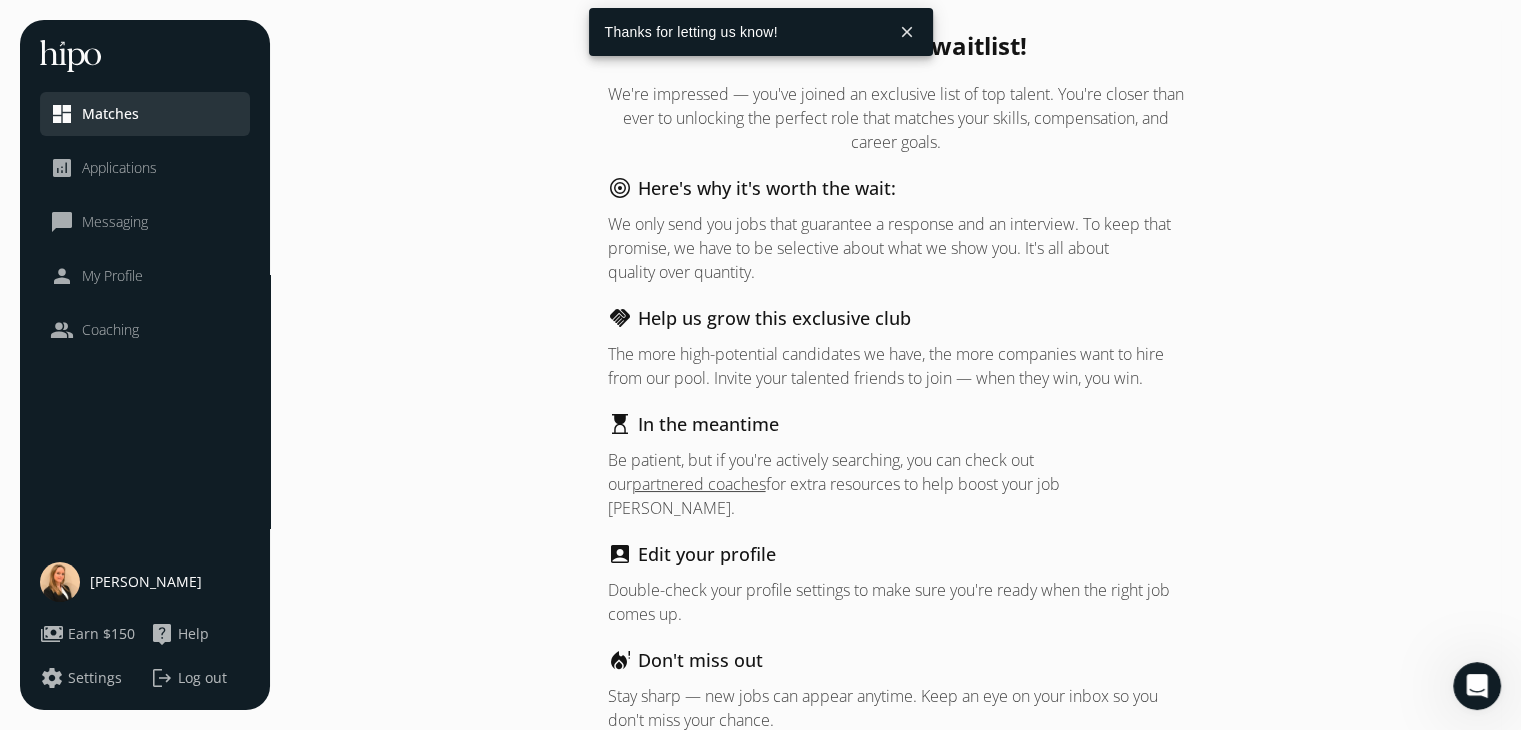 click on "close" at bounding box center (907, 32) 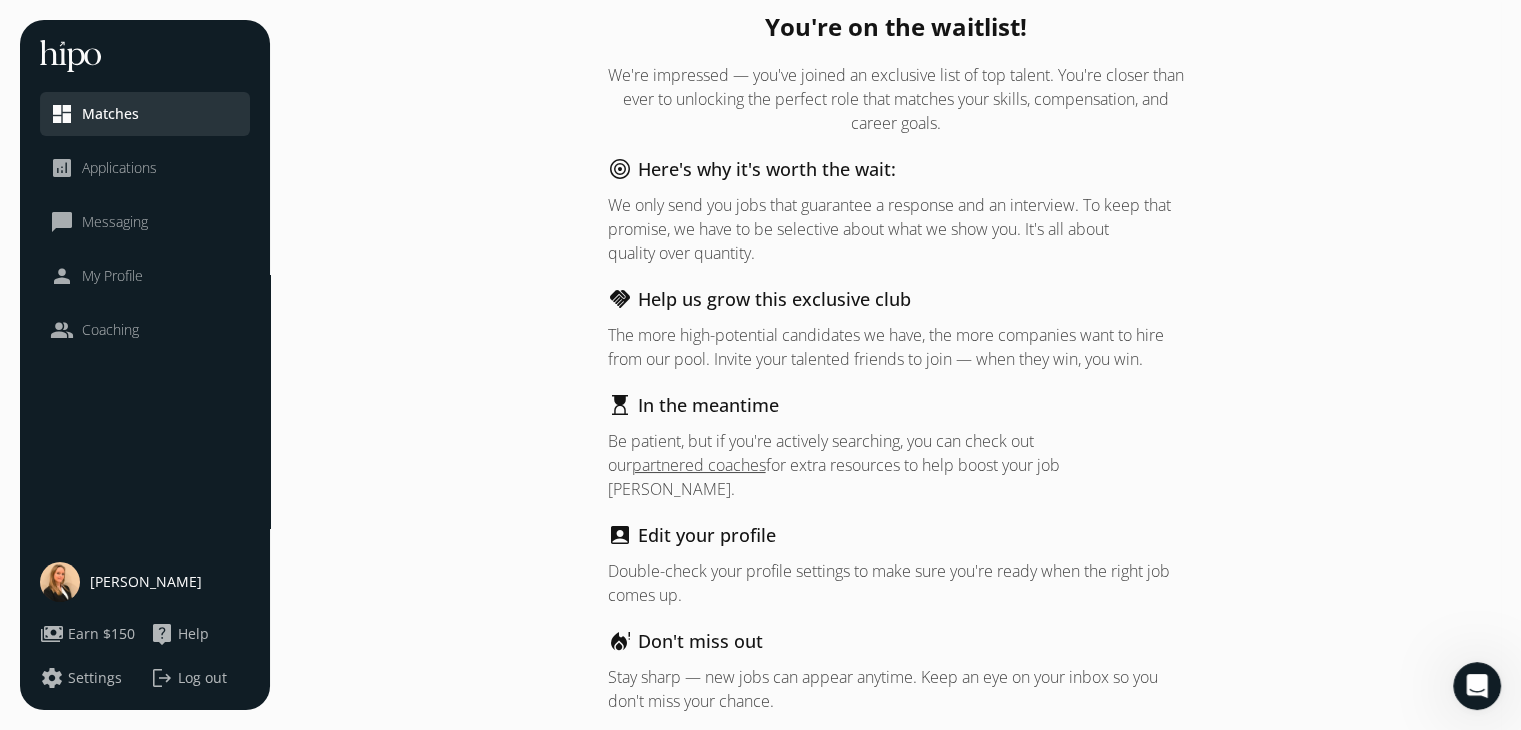 scroll, scrollTop: 0, scrollLeft: 0, axis: both 